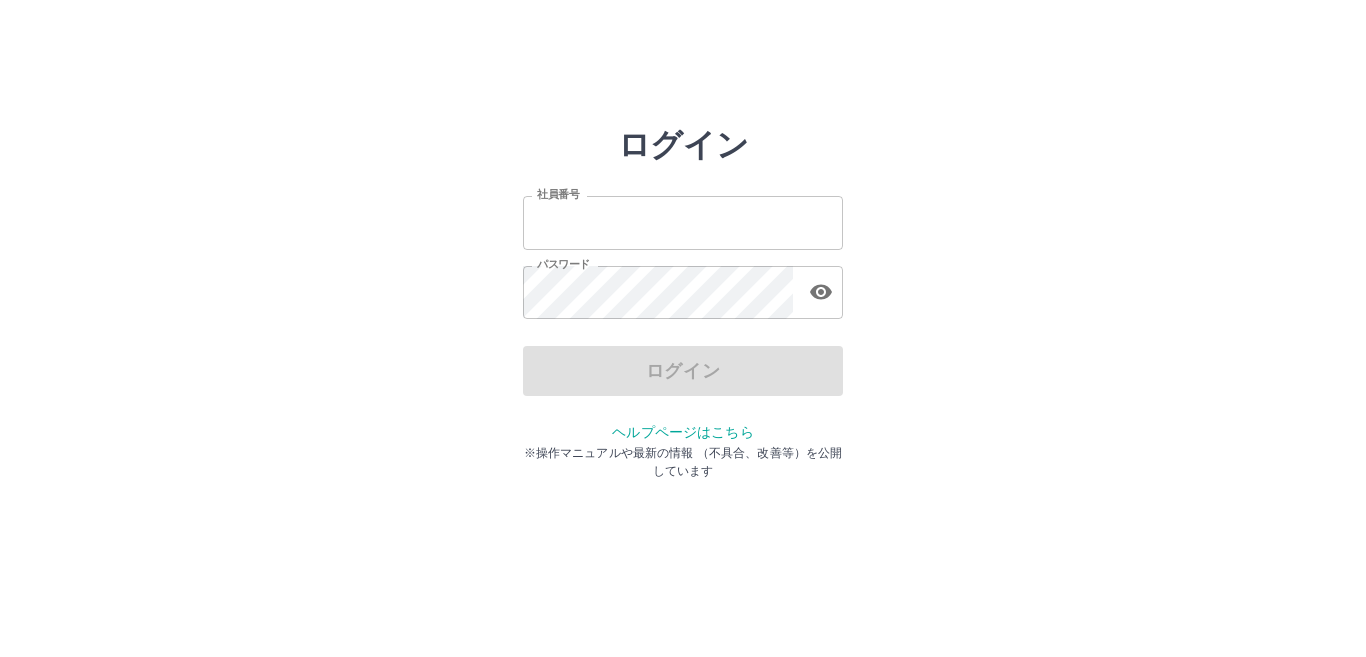 scroll, scrollTop: 0, scrollLeft: 0, axis: both 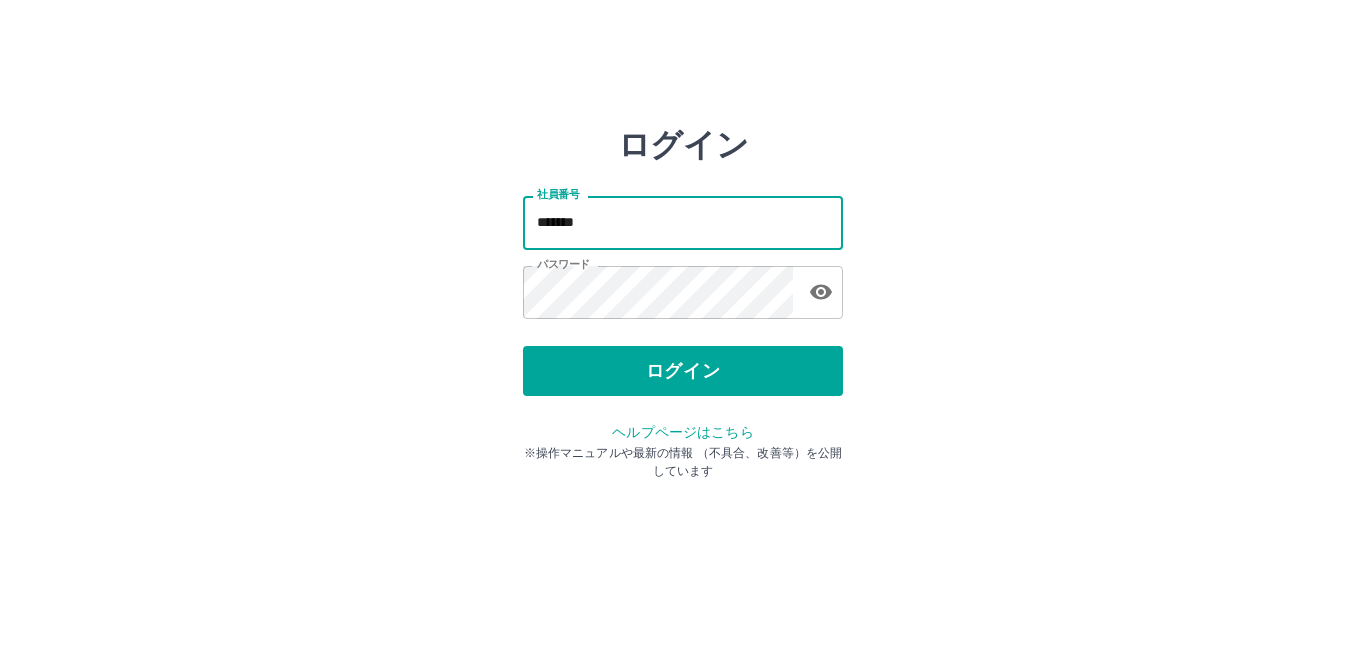 click on "*******" at bounding box center (683, 222) 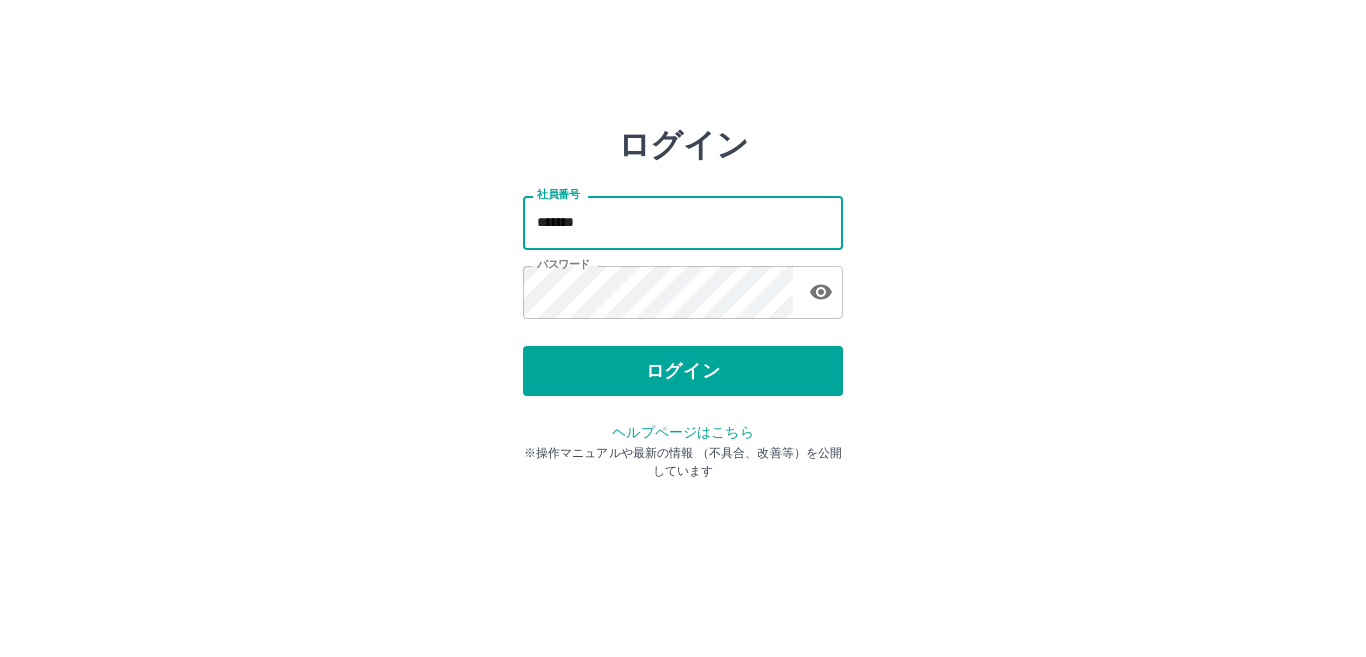 type on "*******" 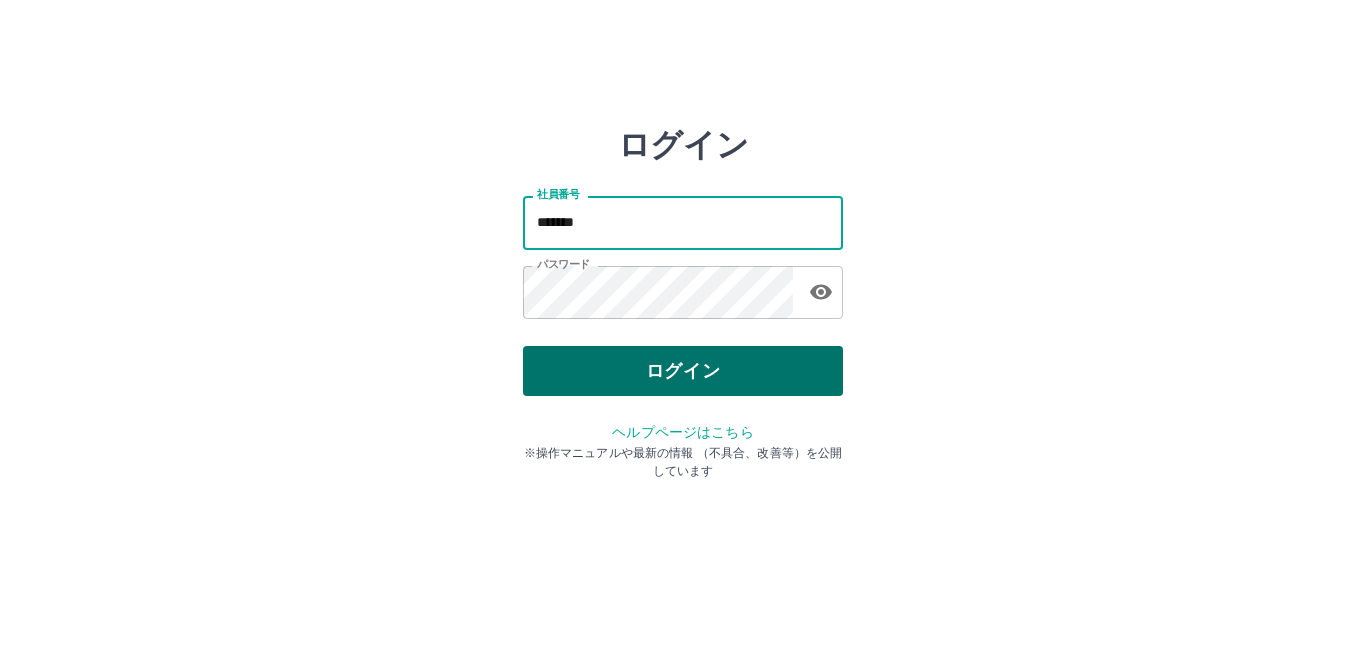 click on "ログイン" at bounding box center [683, 371] 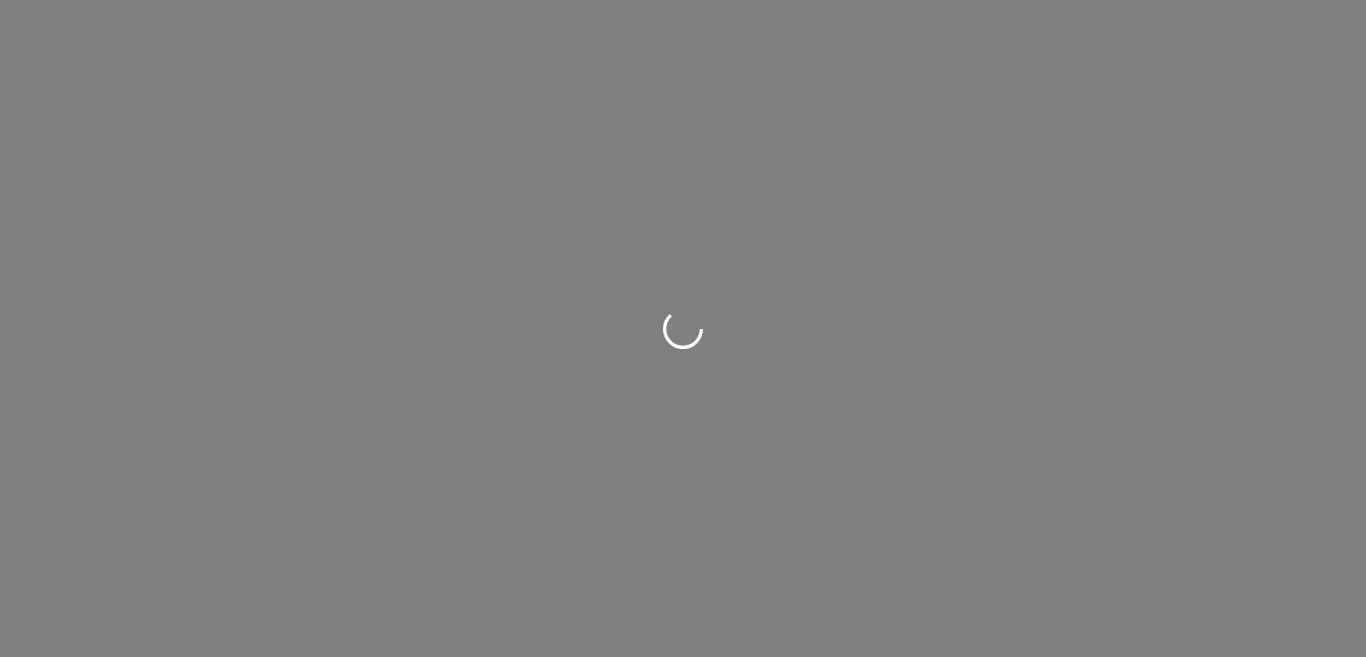 scroll, scrollTop: 0, scrollLeft: 0, axis: both 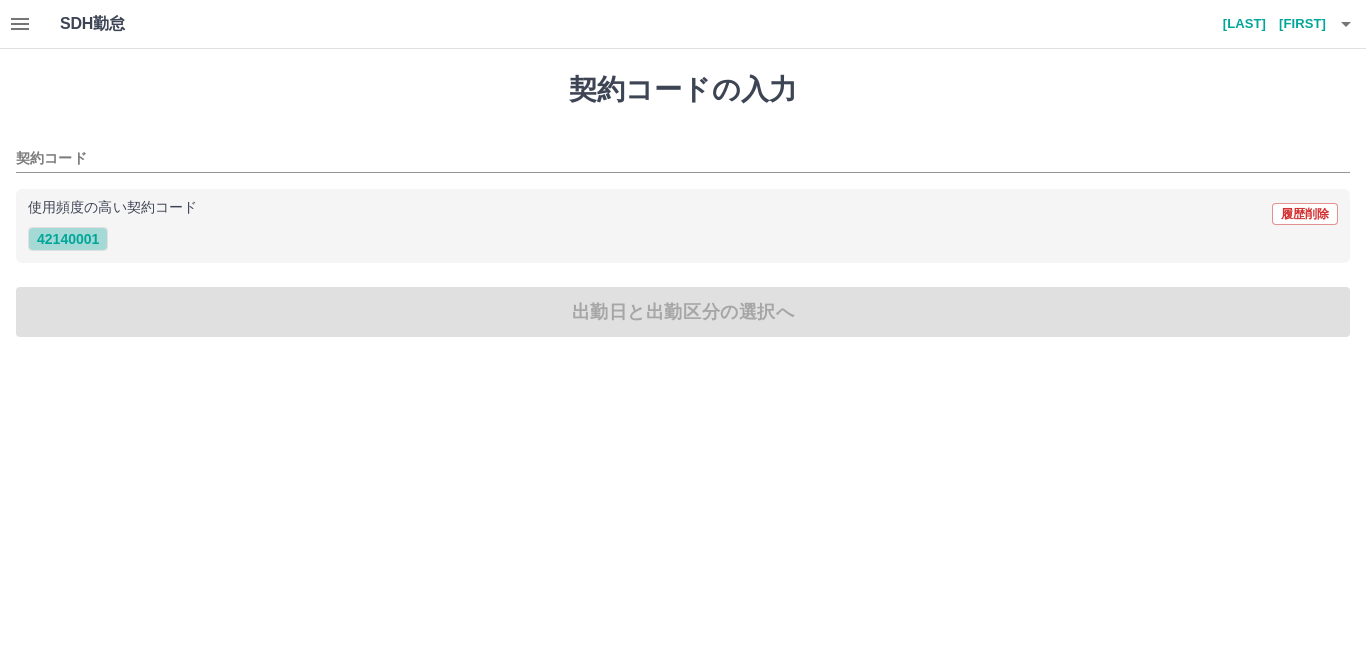 click on "42140001" at bounding box center (68, 239) 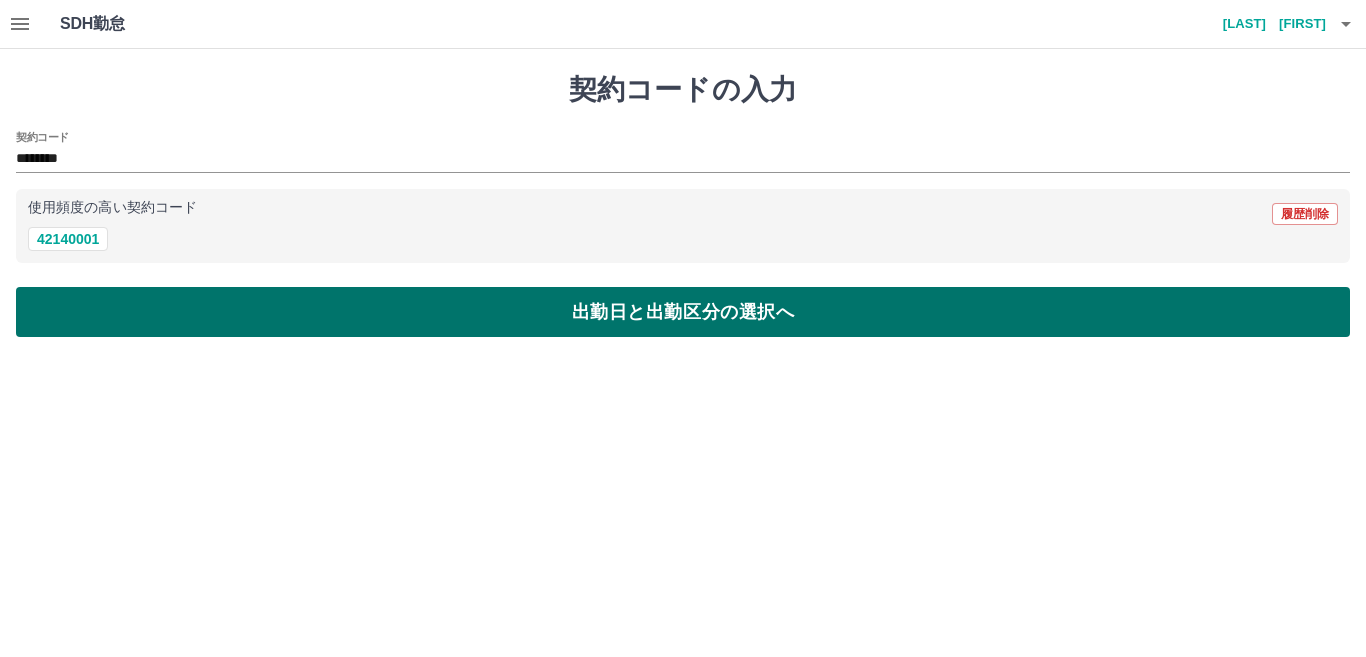 click on "出勤日と出勤区分の選択へ" at bounding box center [683, 312] 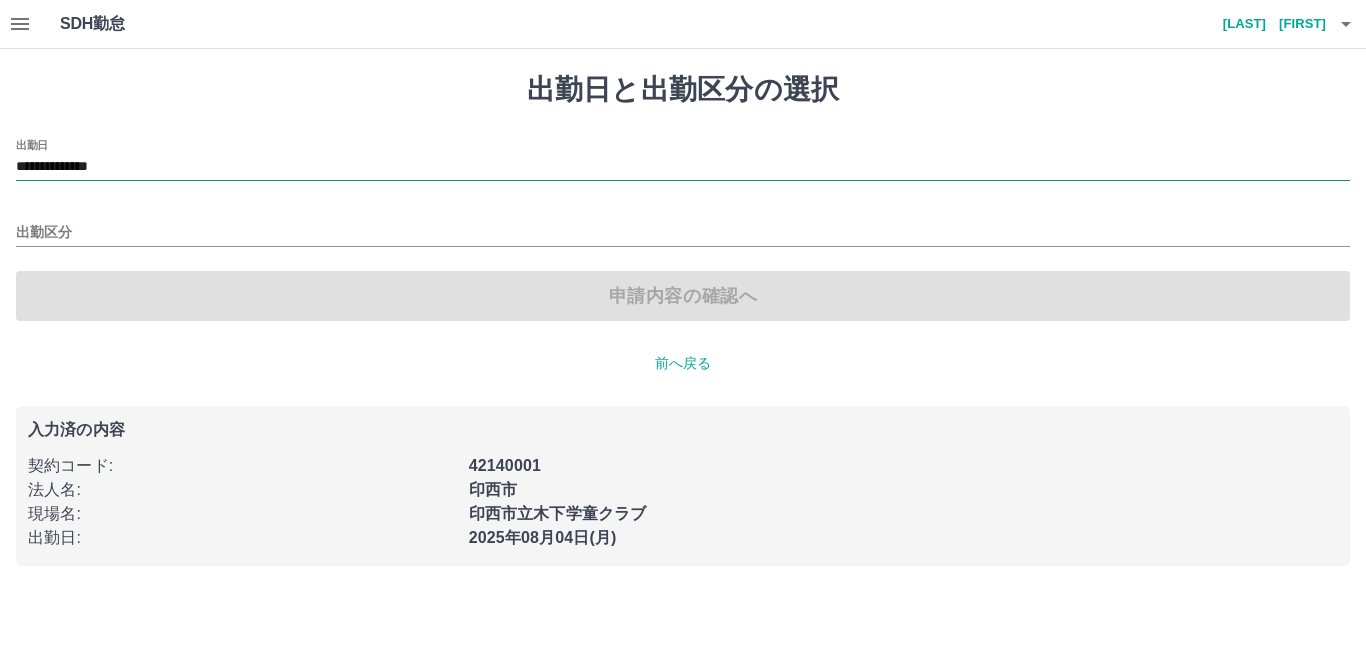 click on "**********" at bounding box center (683, 167) 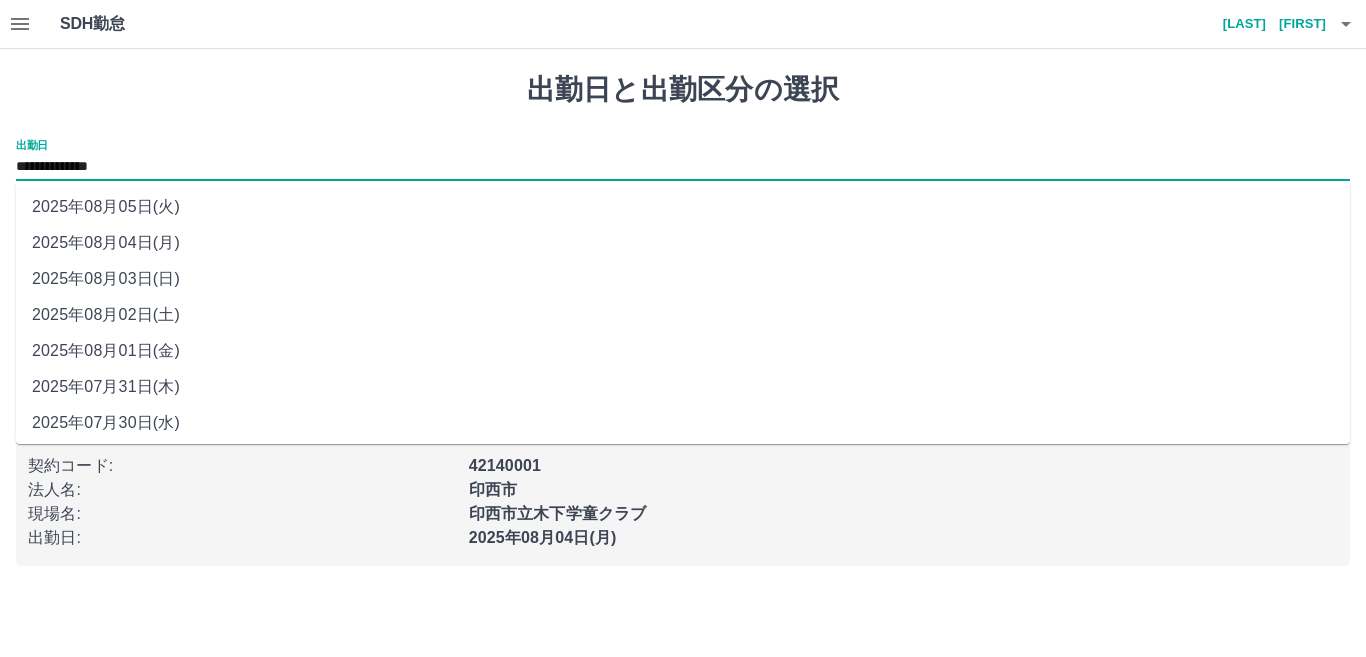 click on "2025年08月02日(土)" at bounding box center (683, 315) 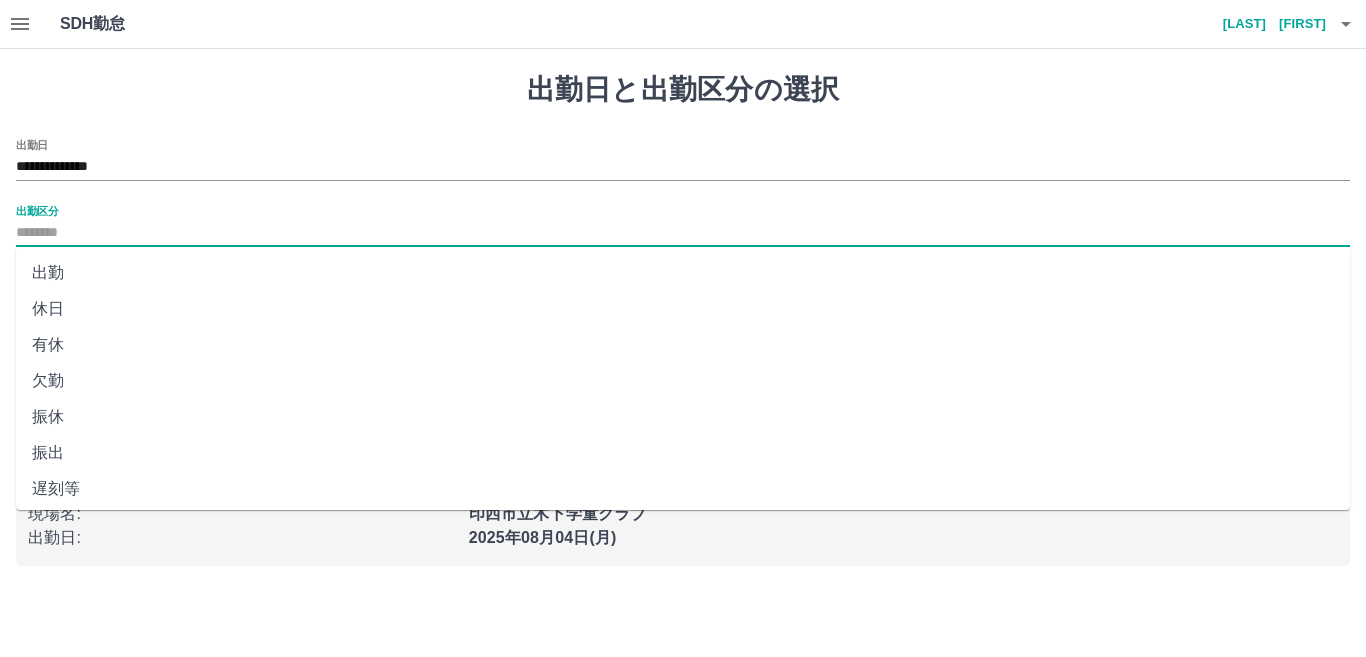 click on "出勤区分" at bounding box center [683, 233] 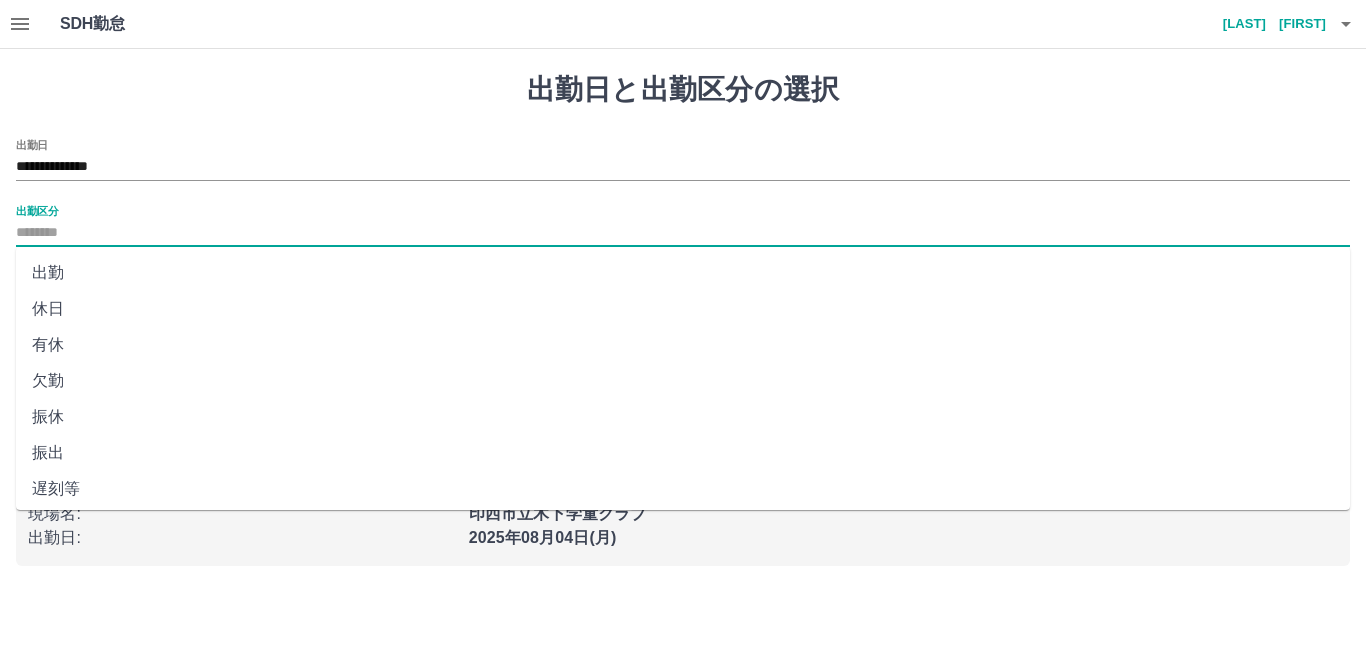 click on "休日" at bounding box center [683, 309] 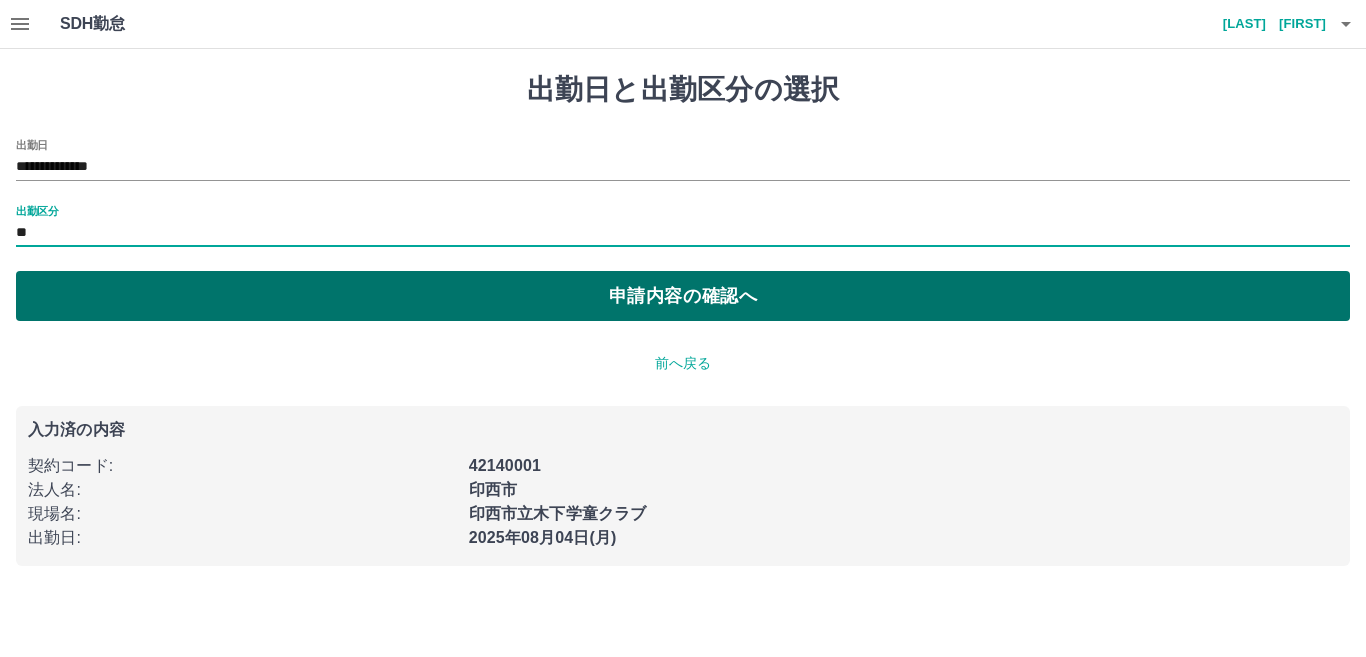 click on "申請内容の確認へ" at bounding box center (683, 296) 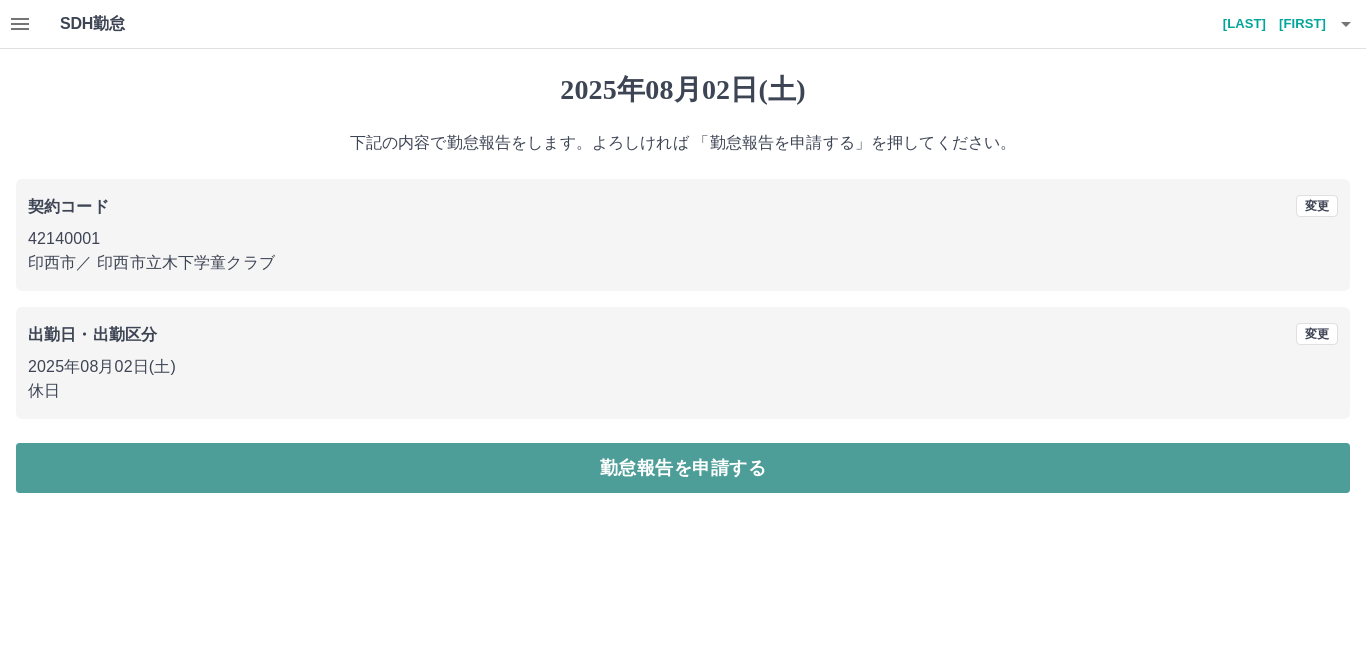 click on "勤怠報告を申請する" at bounding box center [683, 468] 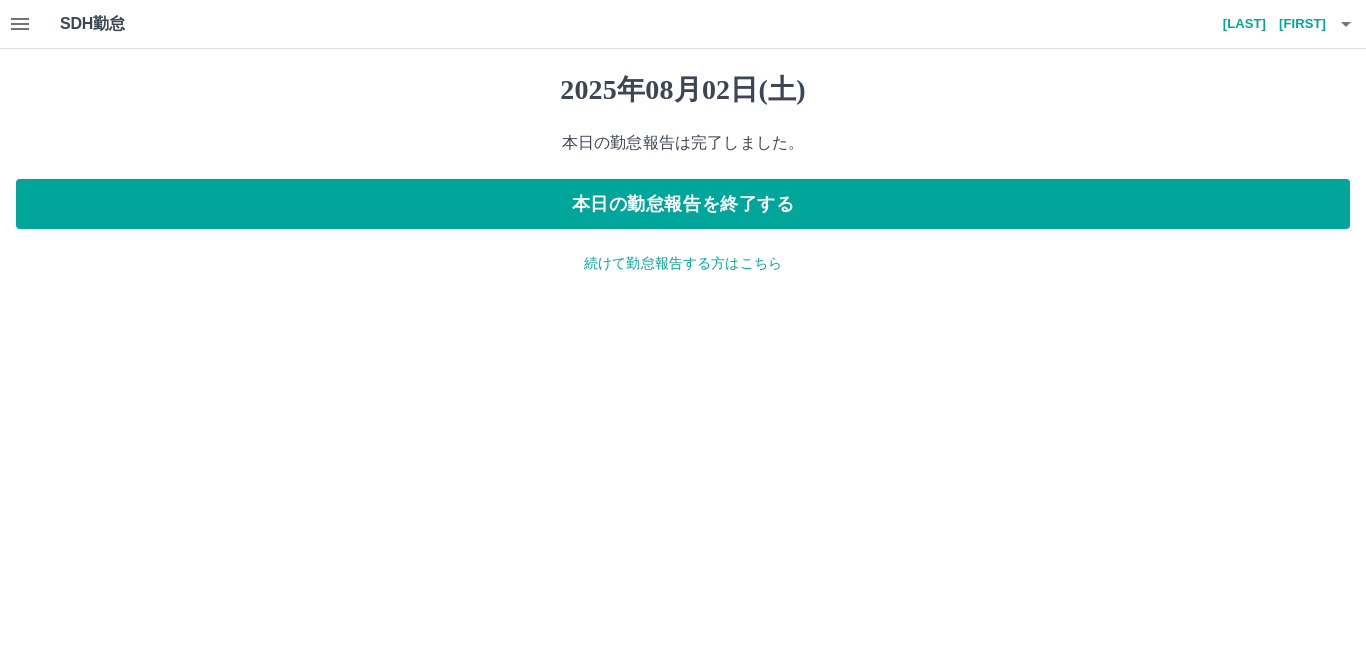 click on "続けて勤怠報告する方はこちら" at bounding box center [683, 263] 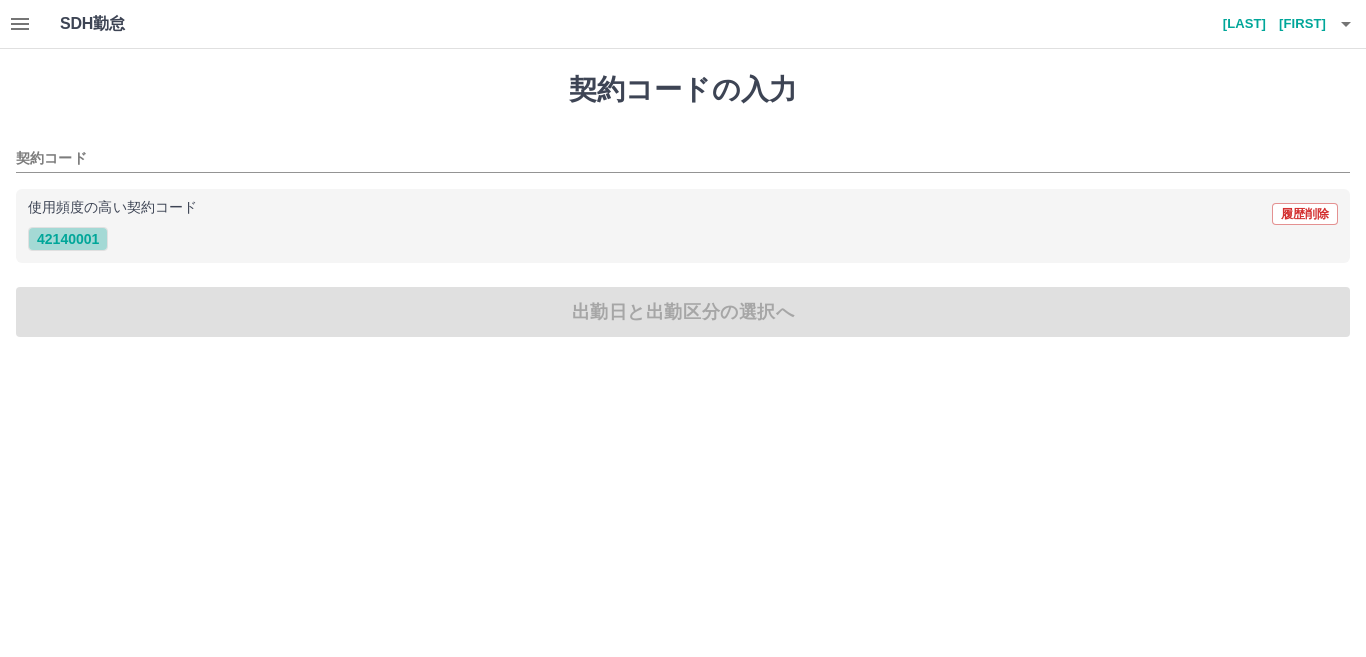 click on "42140001" at bounding box center [68, 239] 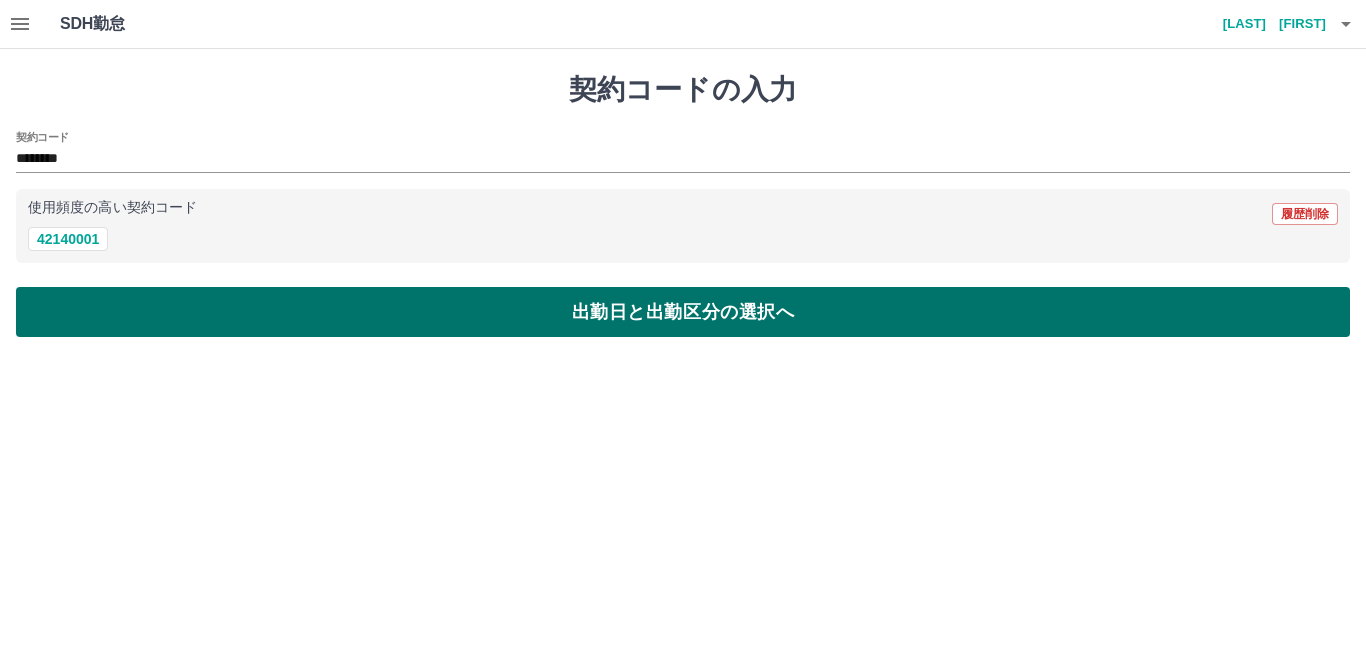 click on "出勤日と出勤区分の選択へ" at bounding box center [683, 312] 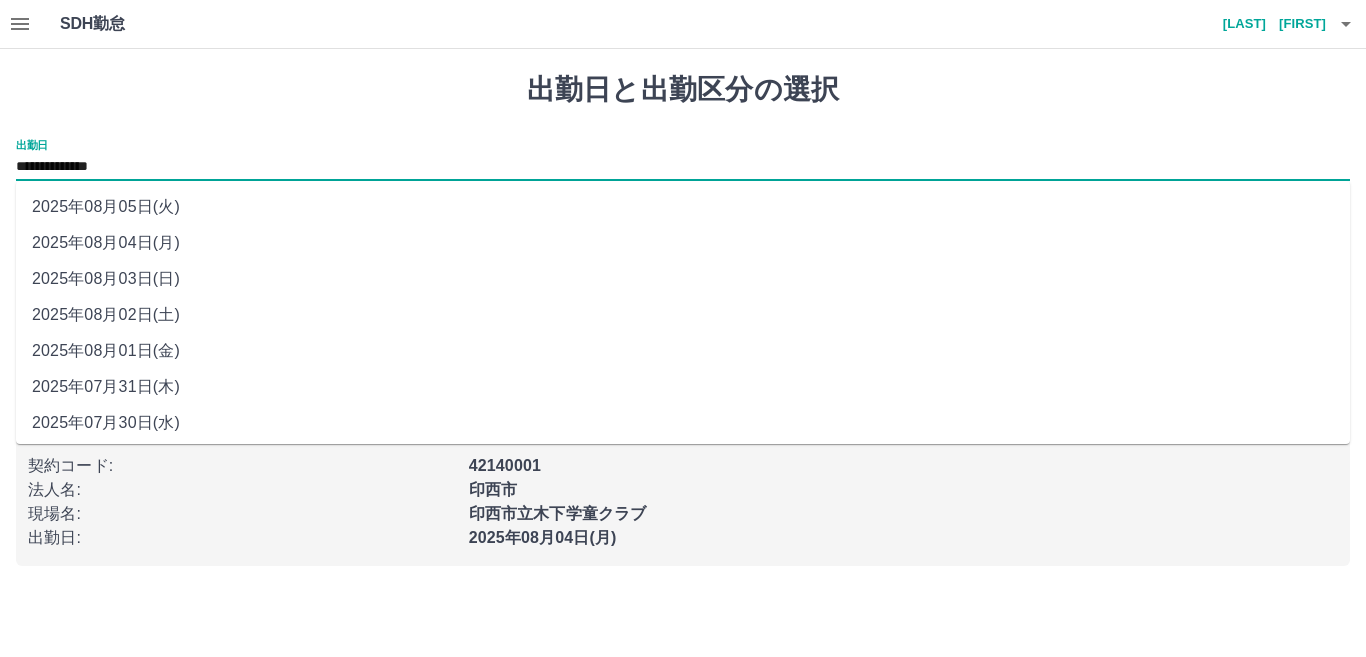 click on "**********" at bounding box center (683, 167) 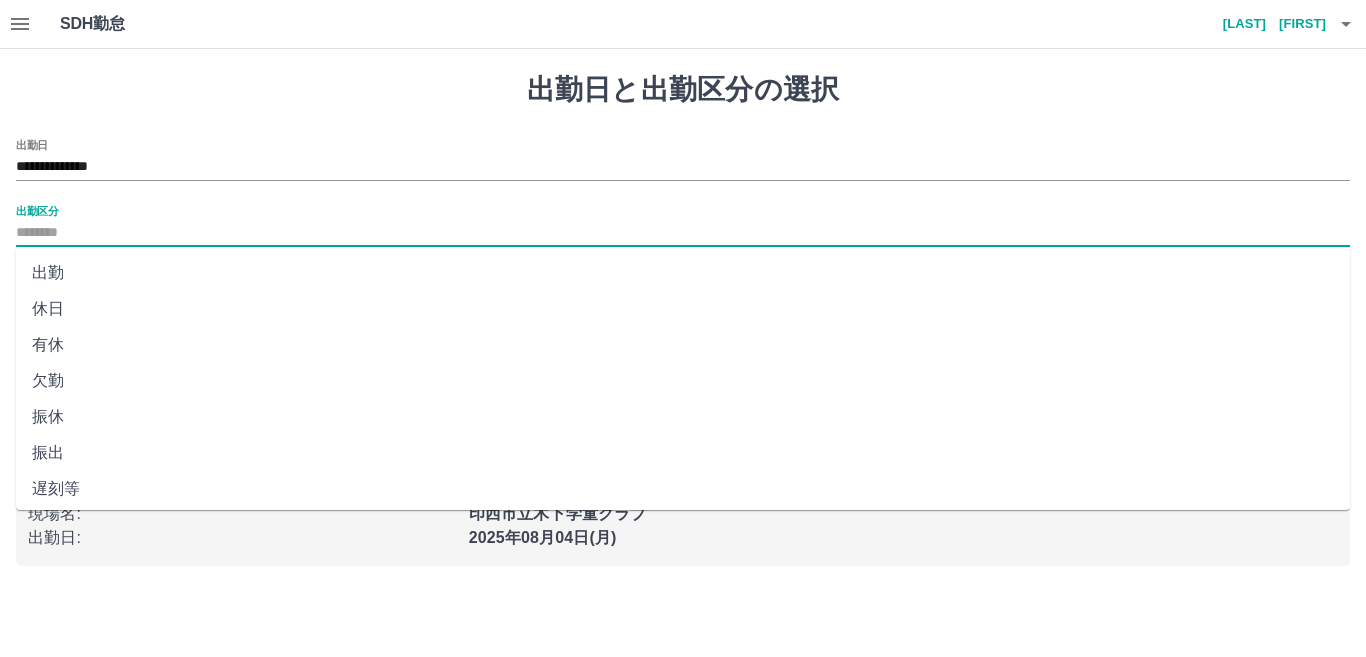 click on "出勤区分" at bounding box center [683, 233] 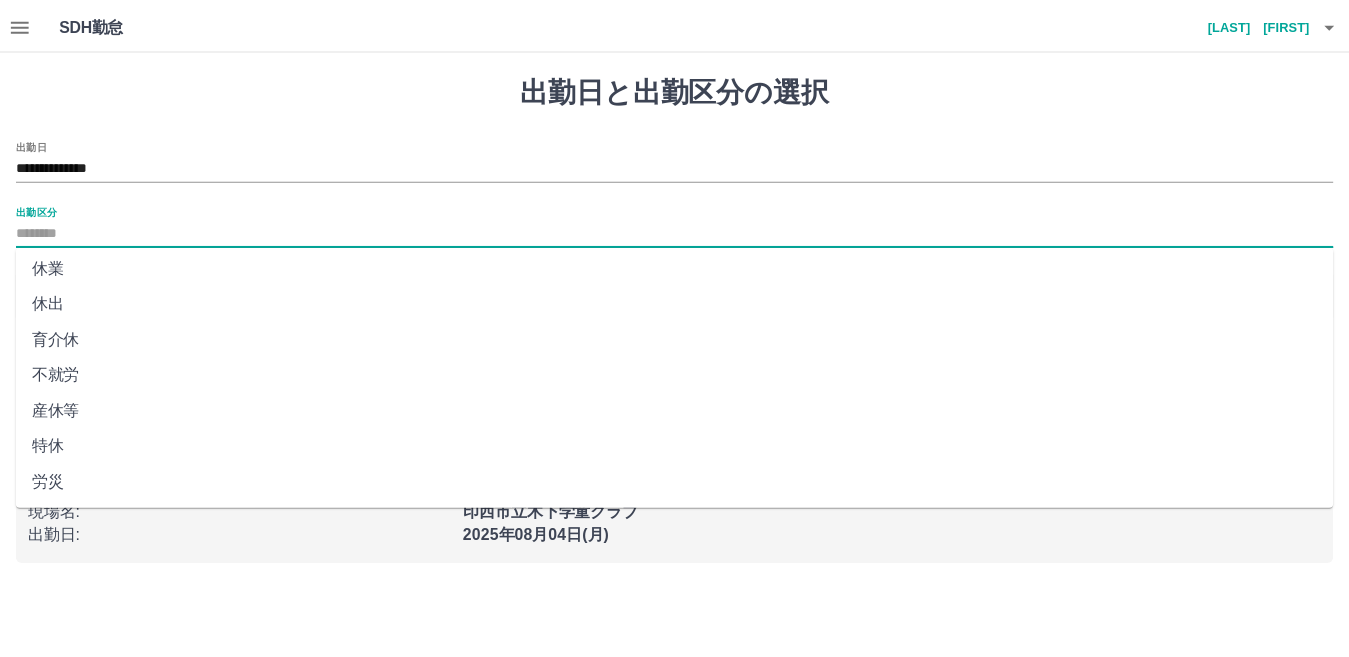 scroll, scrollTop: 401, scrollLeft: 0, axis: vertical 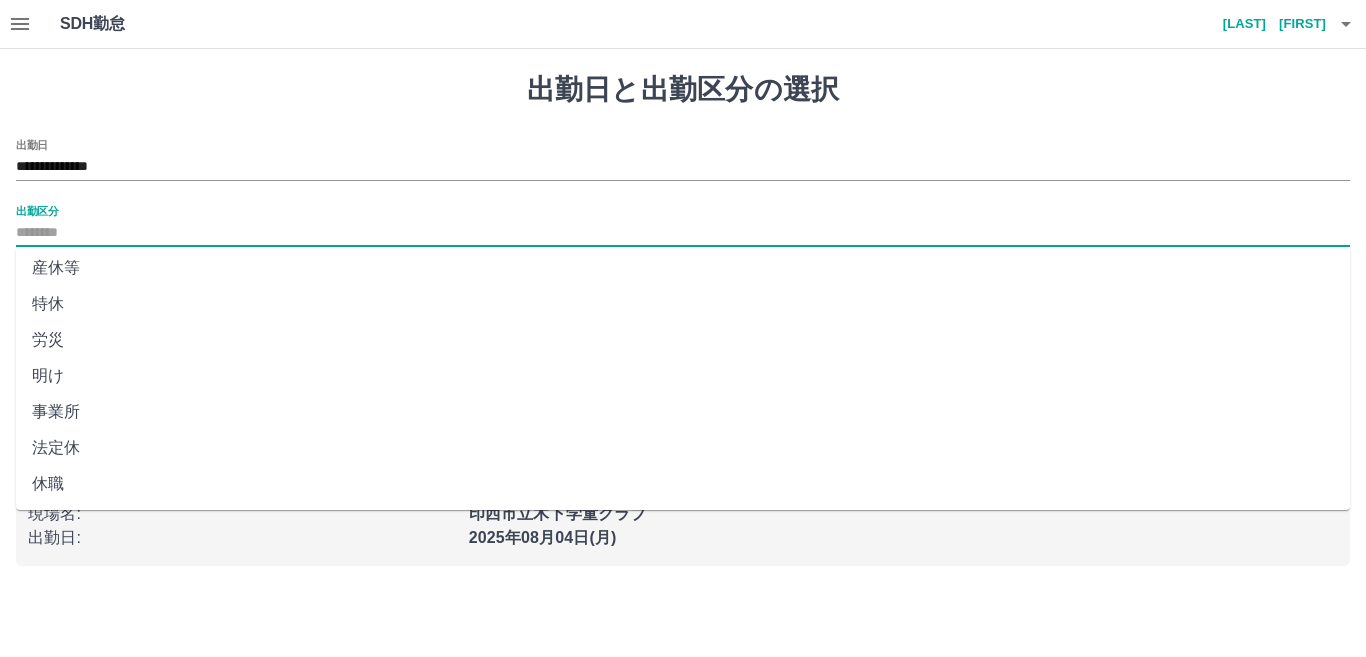 click on "法定休" at bounding box center [683, 448] 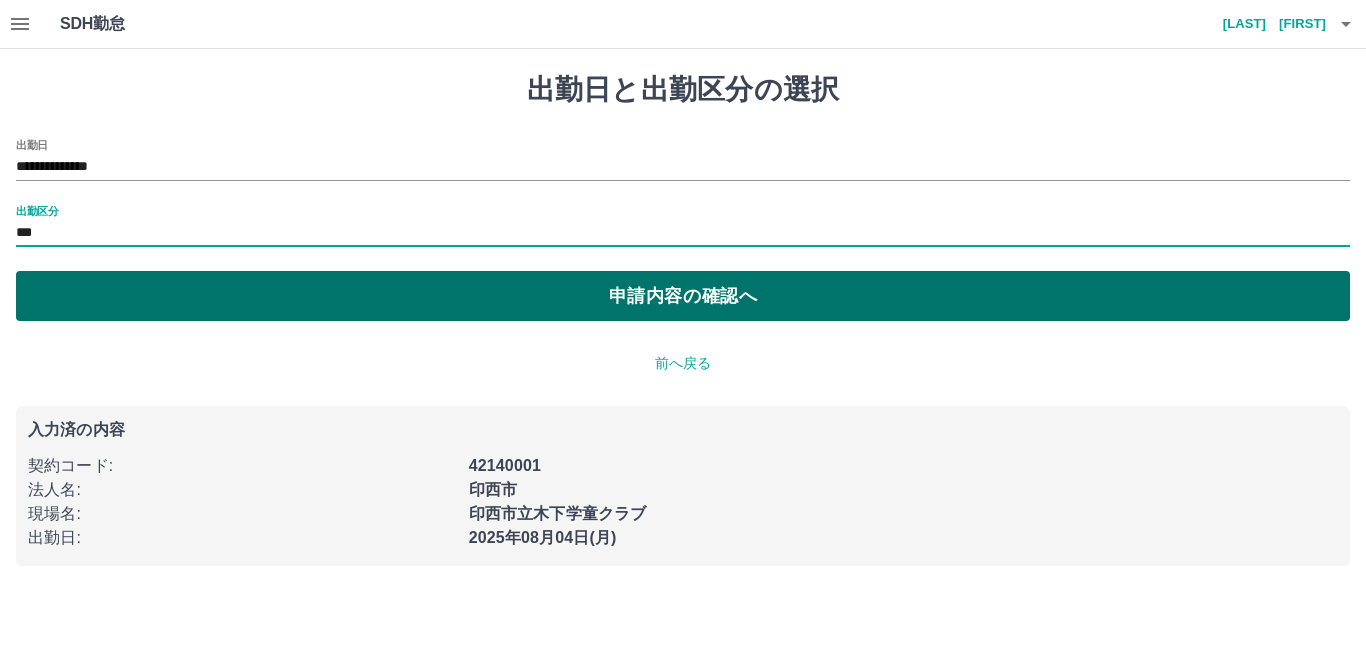 click on "申請内容の確認へ" at bounding box center [683, 296] 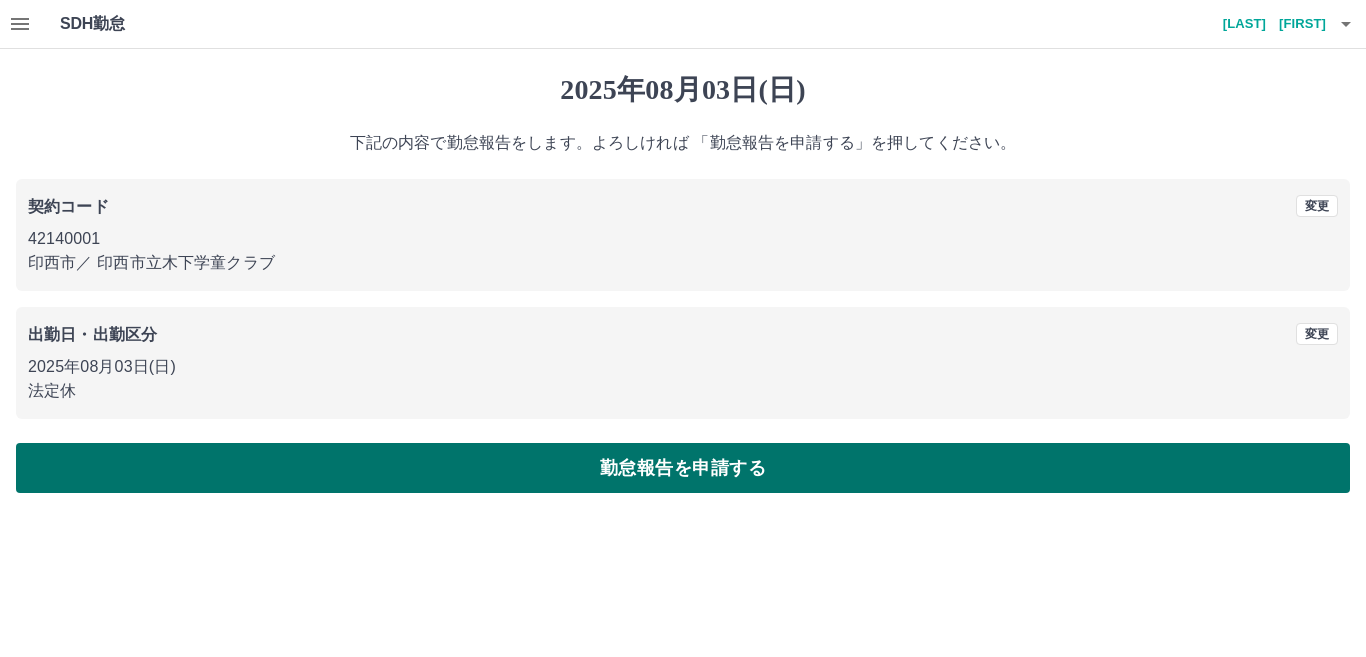 click on "勤怠報告を申請する" at bounding box center (683, 468) 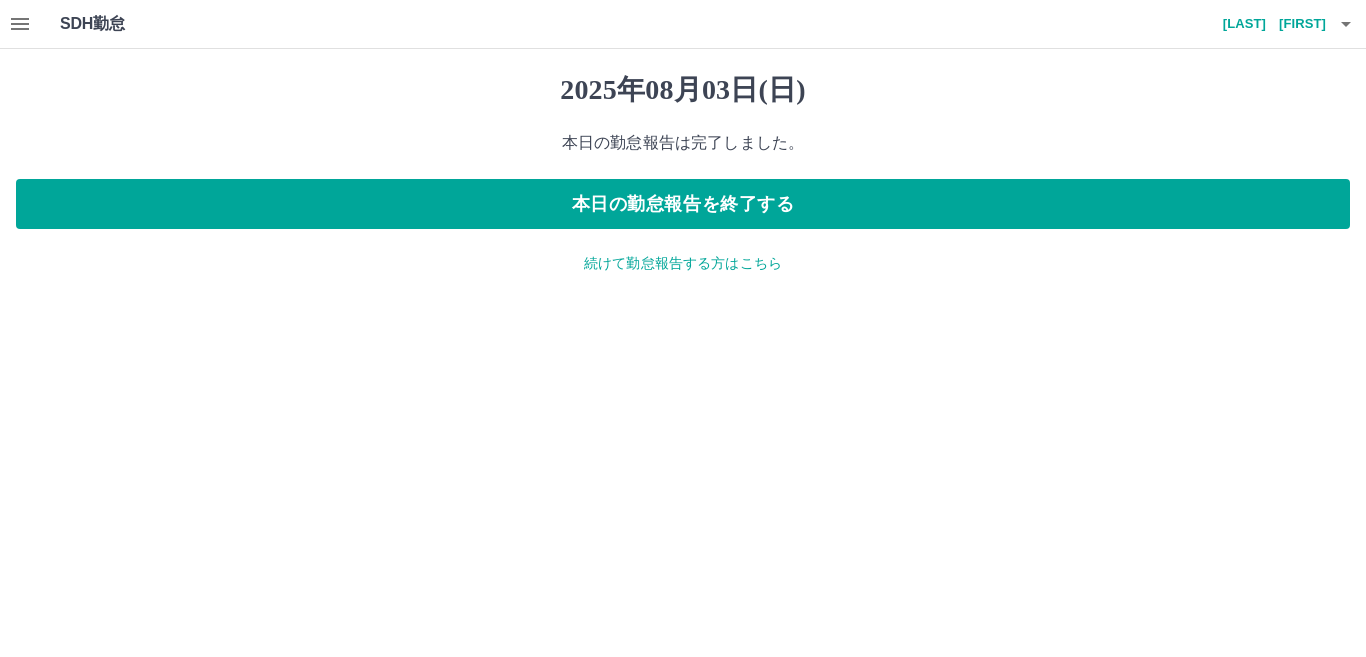 click on "続けて勤怠報告する方はこちら" at bounding box center (683, 263) 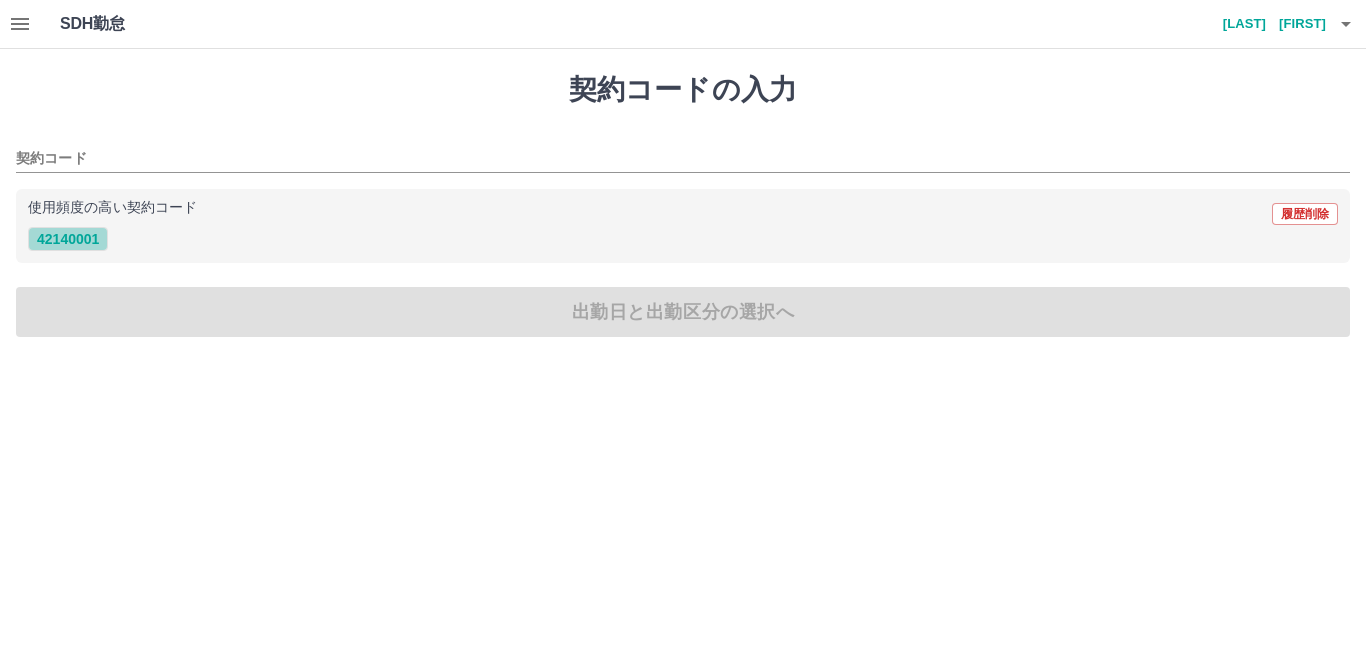 click on "42140001" at bounding box center [68, 239] 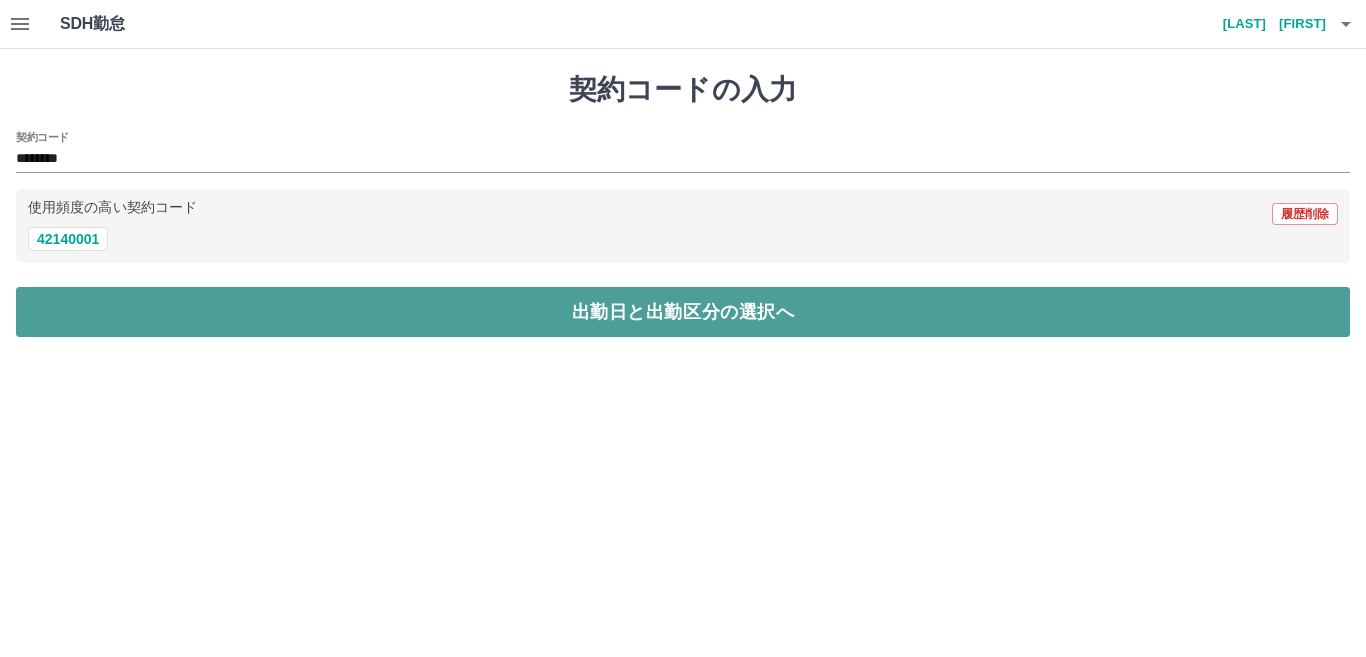 click on "出勤日と出勤区分の選択へ" at bounding box center [683, 312] 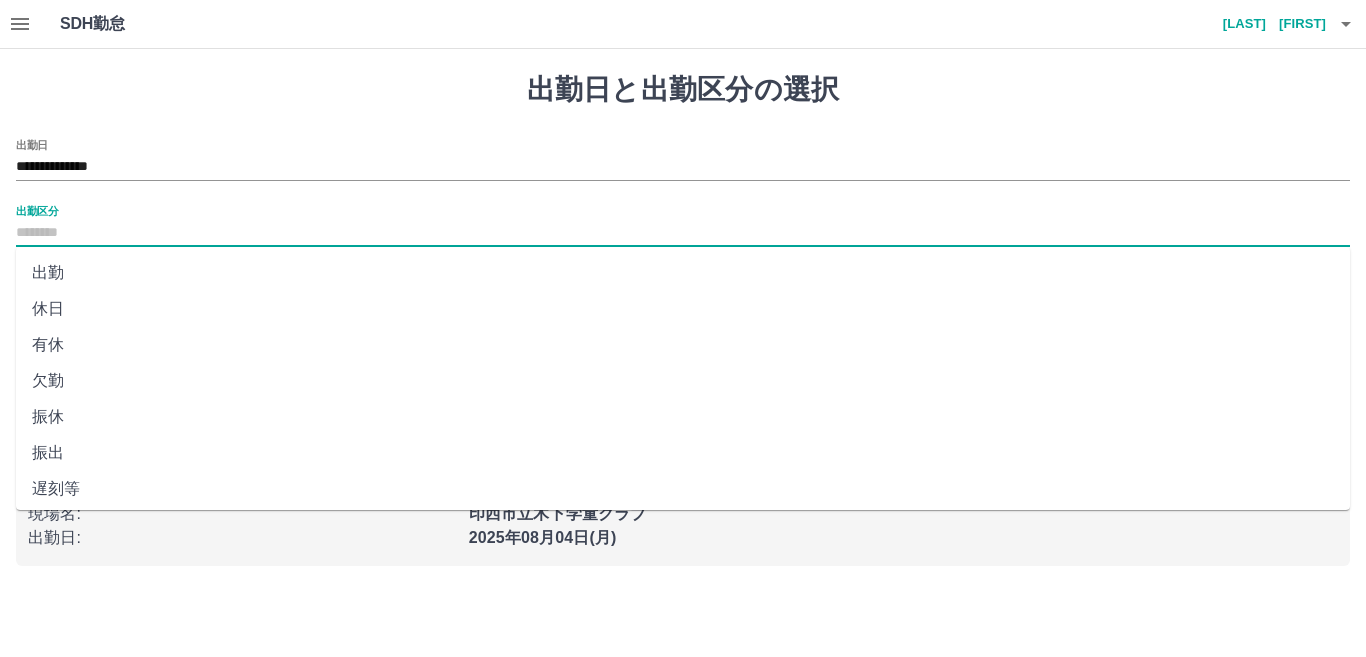 click on "出勤区分" at bounding box center [683, 233] 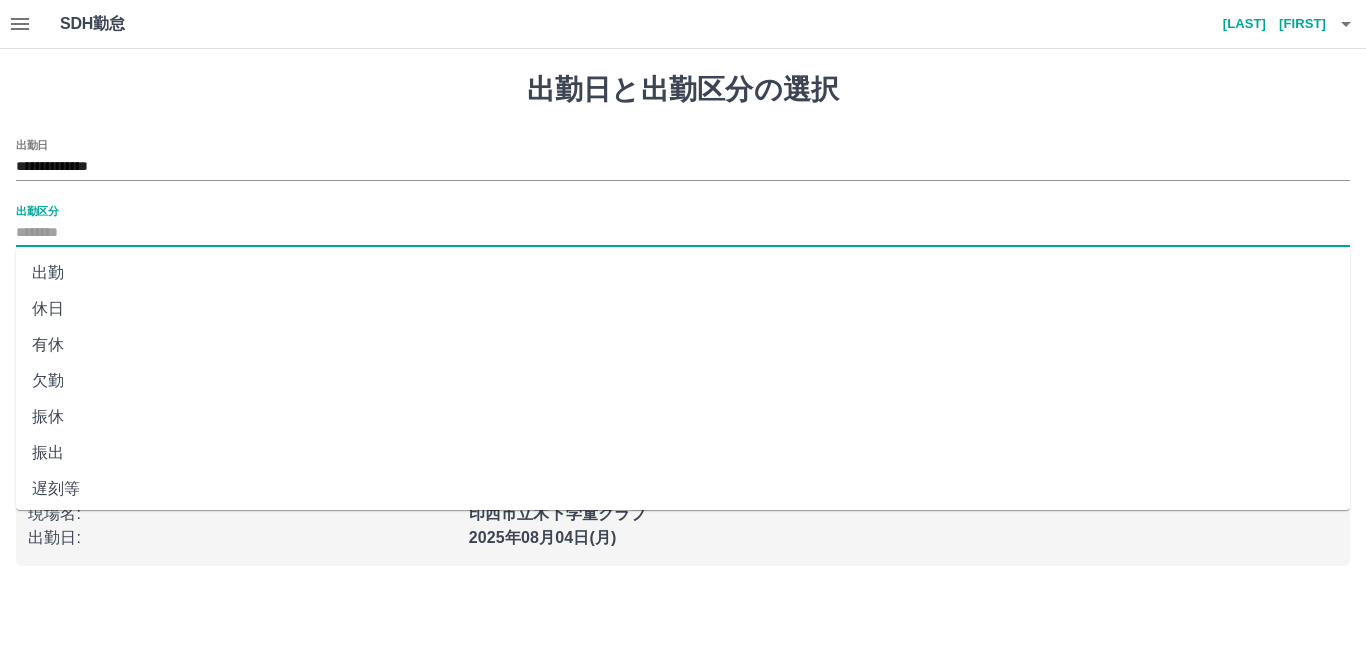 click on "出勤" at bounding box center (683, 273) 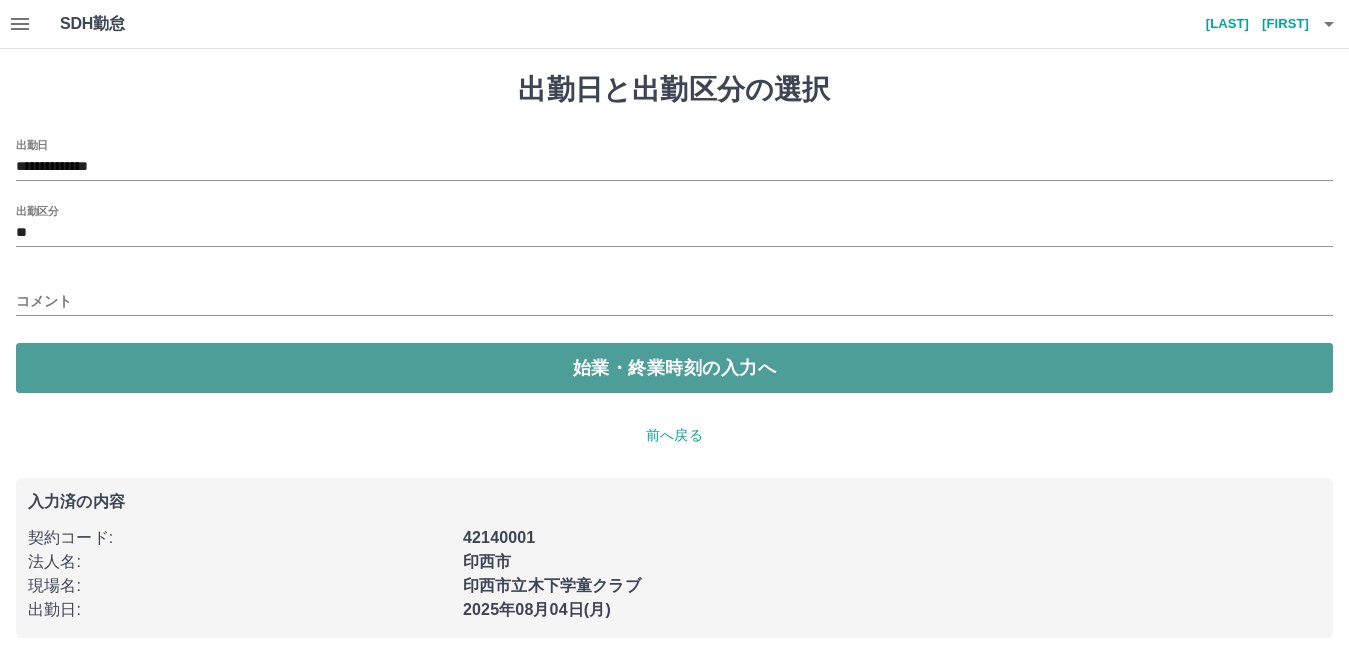 click on "始業・終業時刻の入力へ" at bounding box center (674, 368) 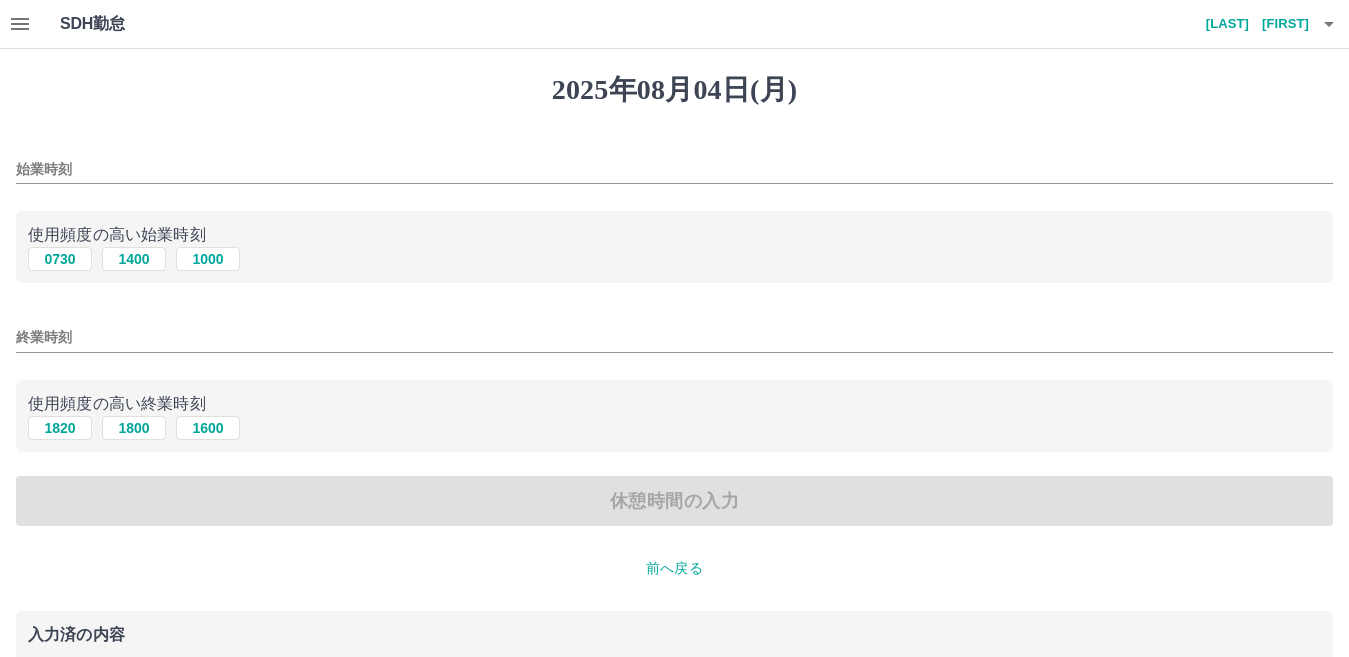 click on "始業時刻" at bounding box center (674, 169) 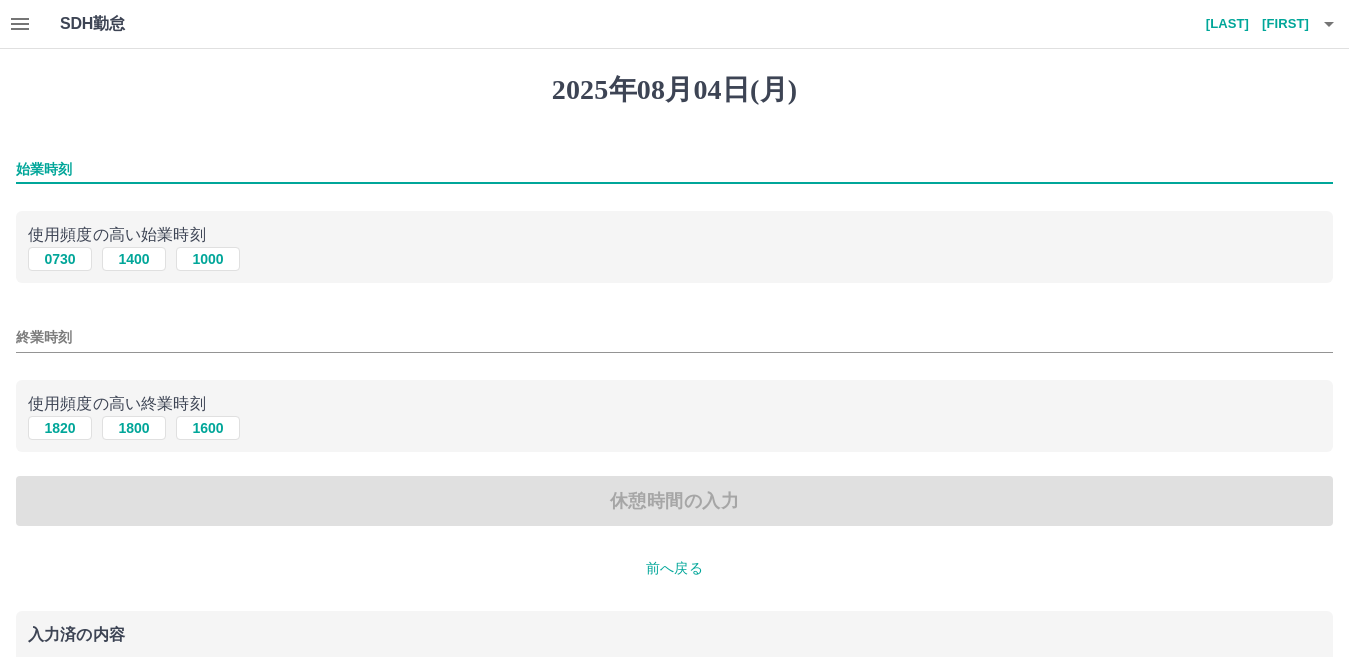 type on "****" 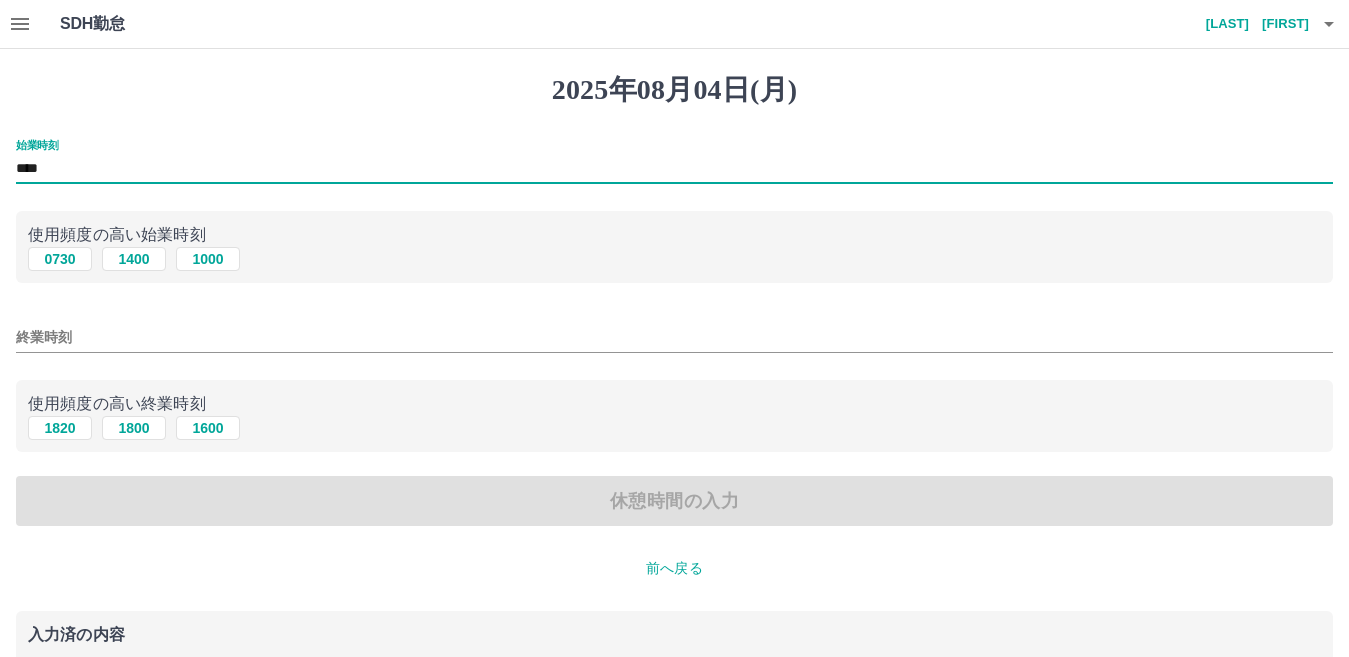click on "終業時刻" at bounding box center (674, 337) 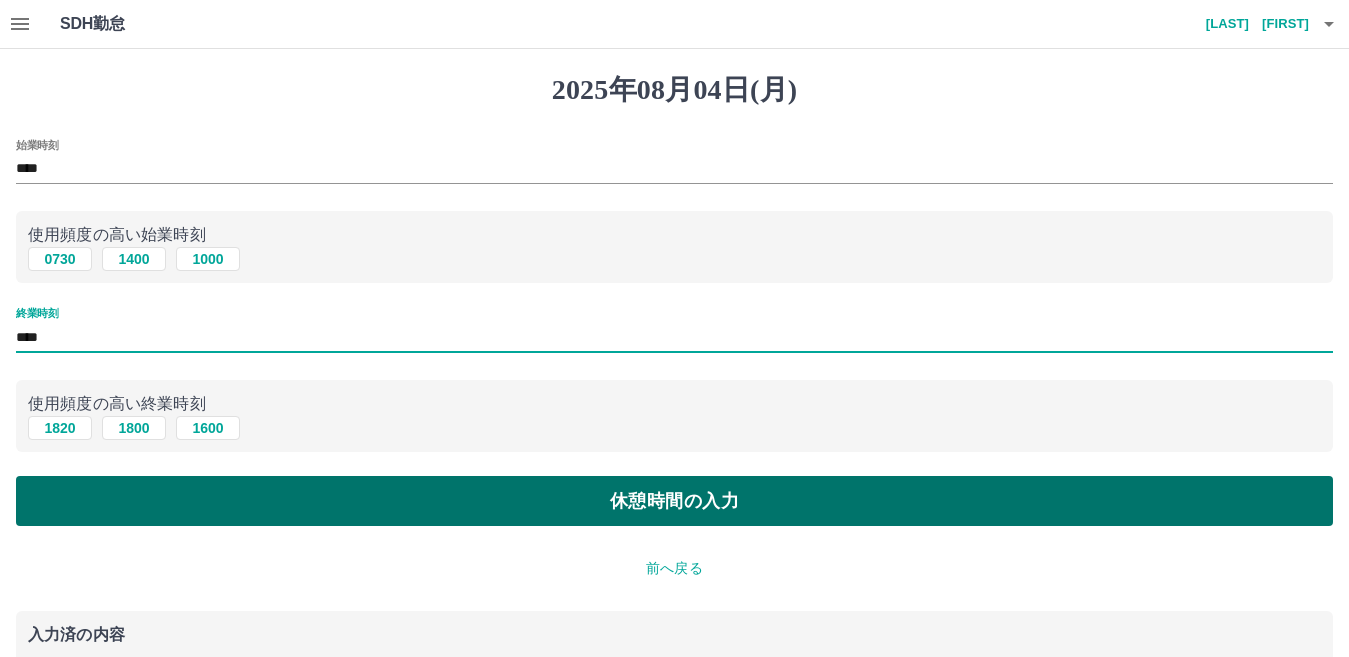 type on "****" 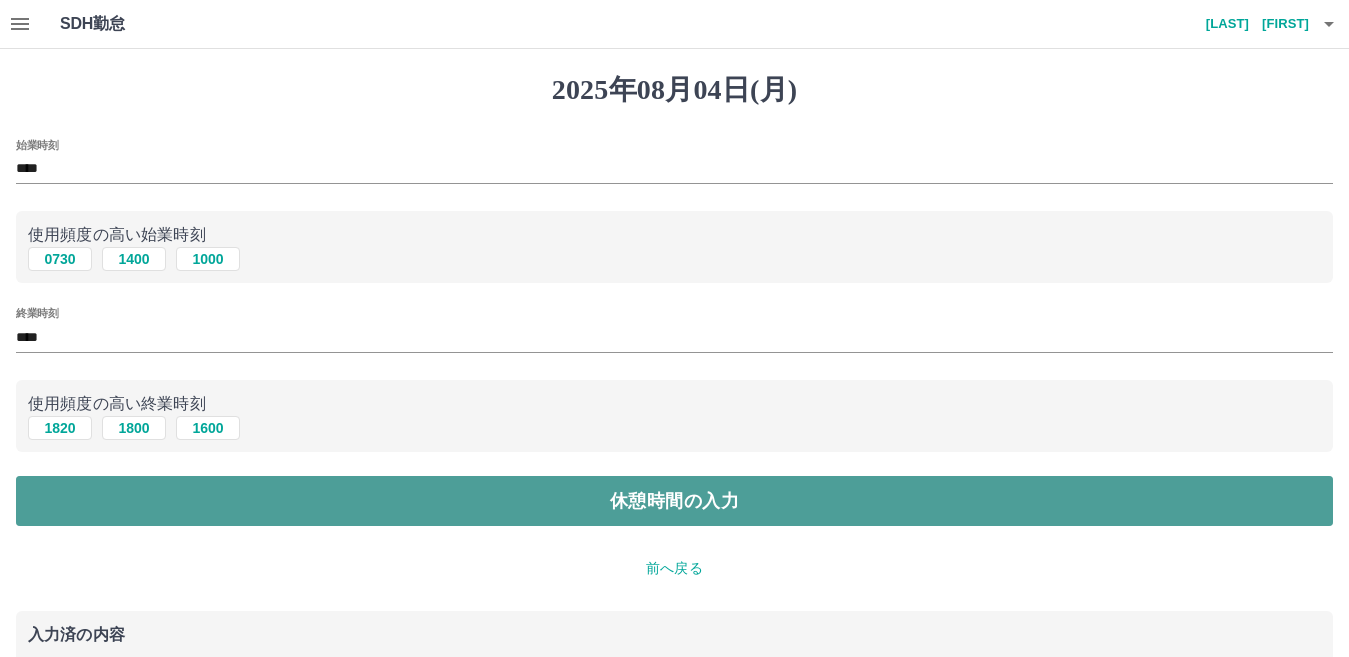 click on "休憩時間の入力" at bounding box center [674, 501] 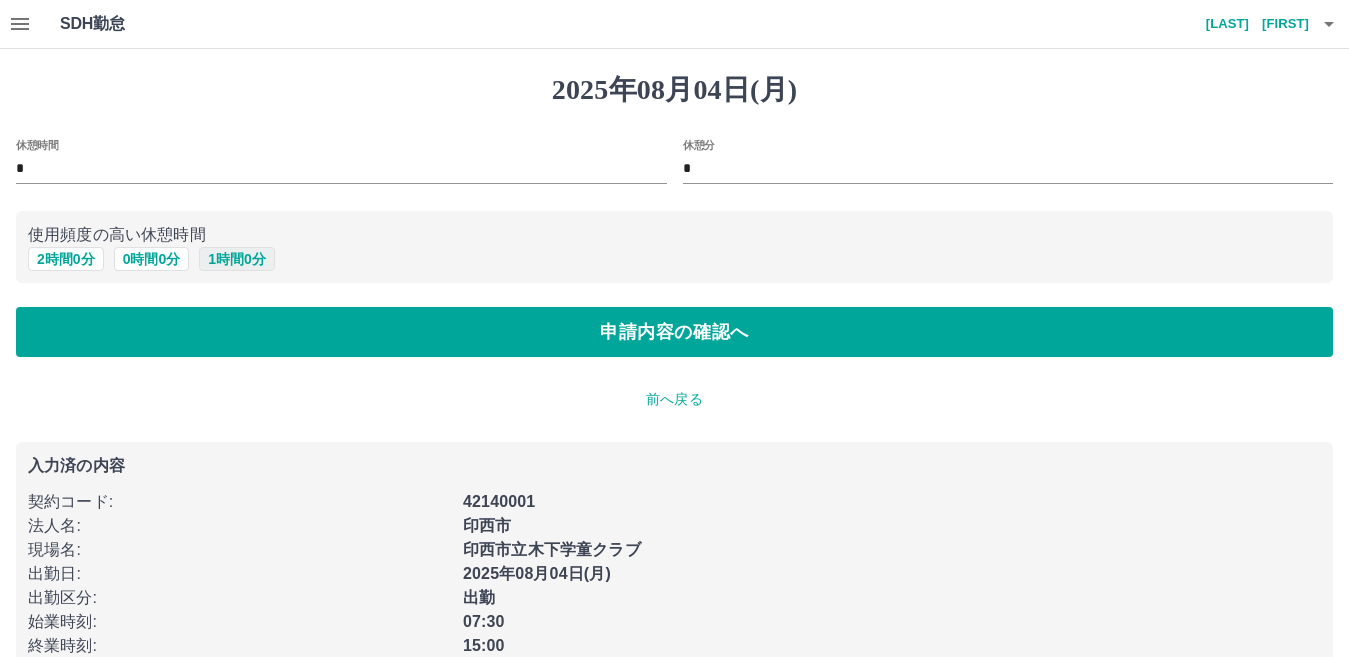 click on "1 時間 0 分" at bounding box center (237, 259) 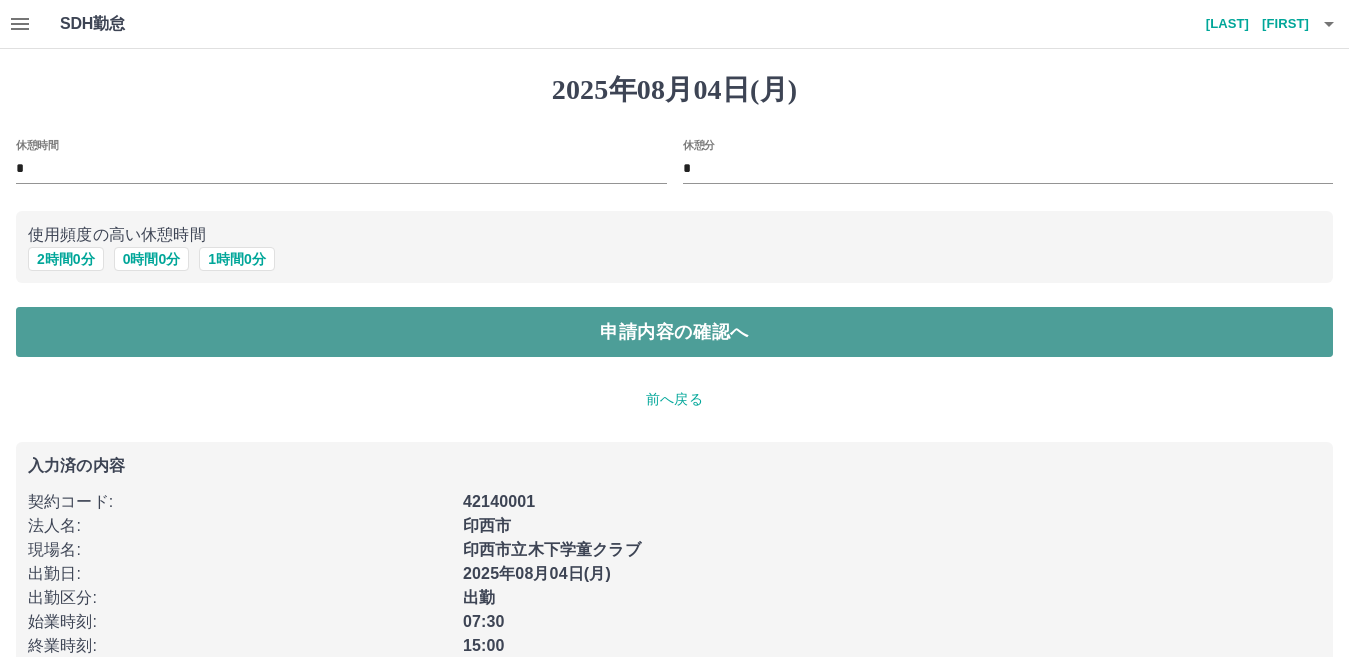 click on "申請内容の確認へ" at bounding box center [674, 332] 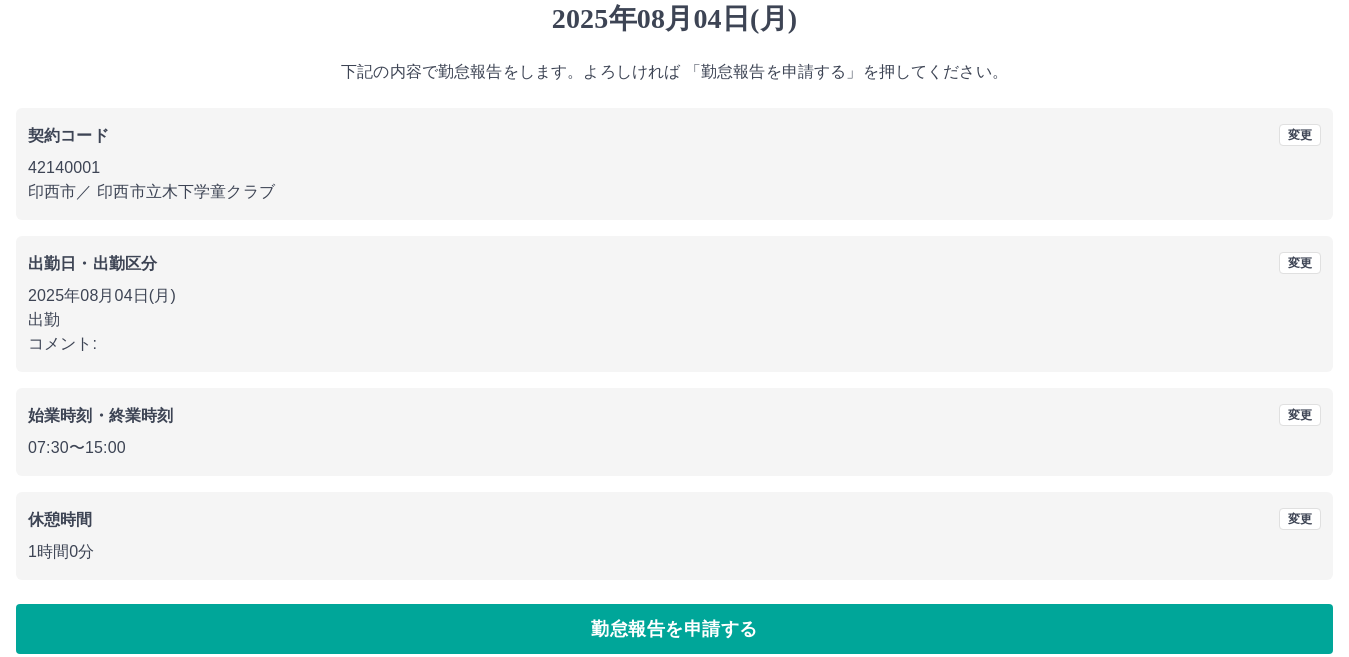 scroll, scrollTop: 92, scrollLeft: 0, axis: vertical 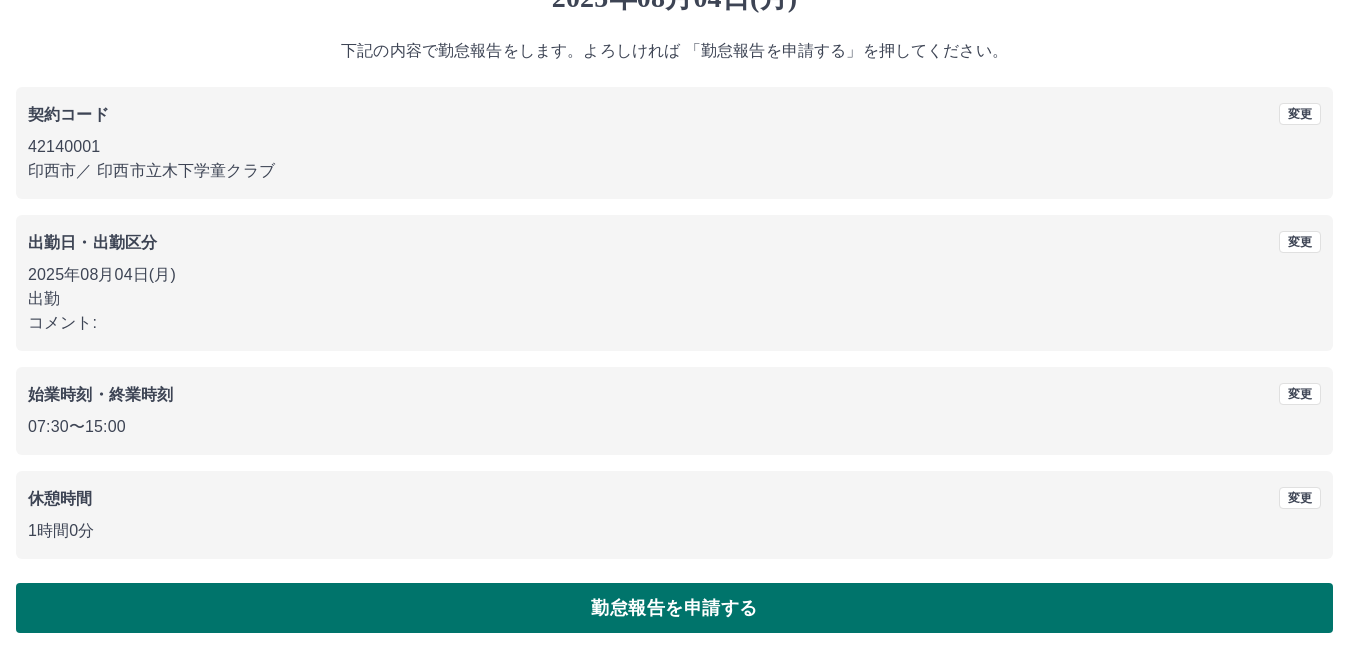 click on "勤怠報告を申請する" at bounding box center (674, 608) 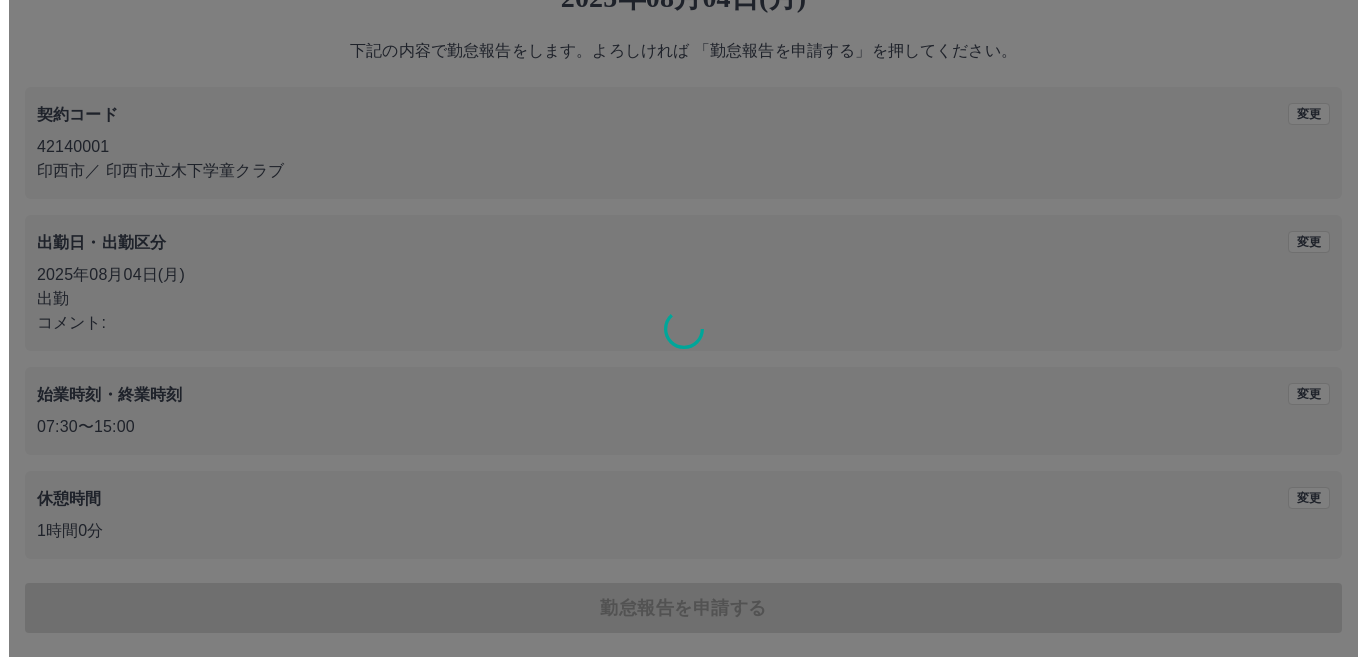 scroll, scrollTop: 0, scrollLeft: 0, axis: both 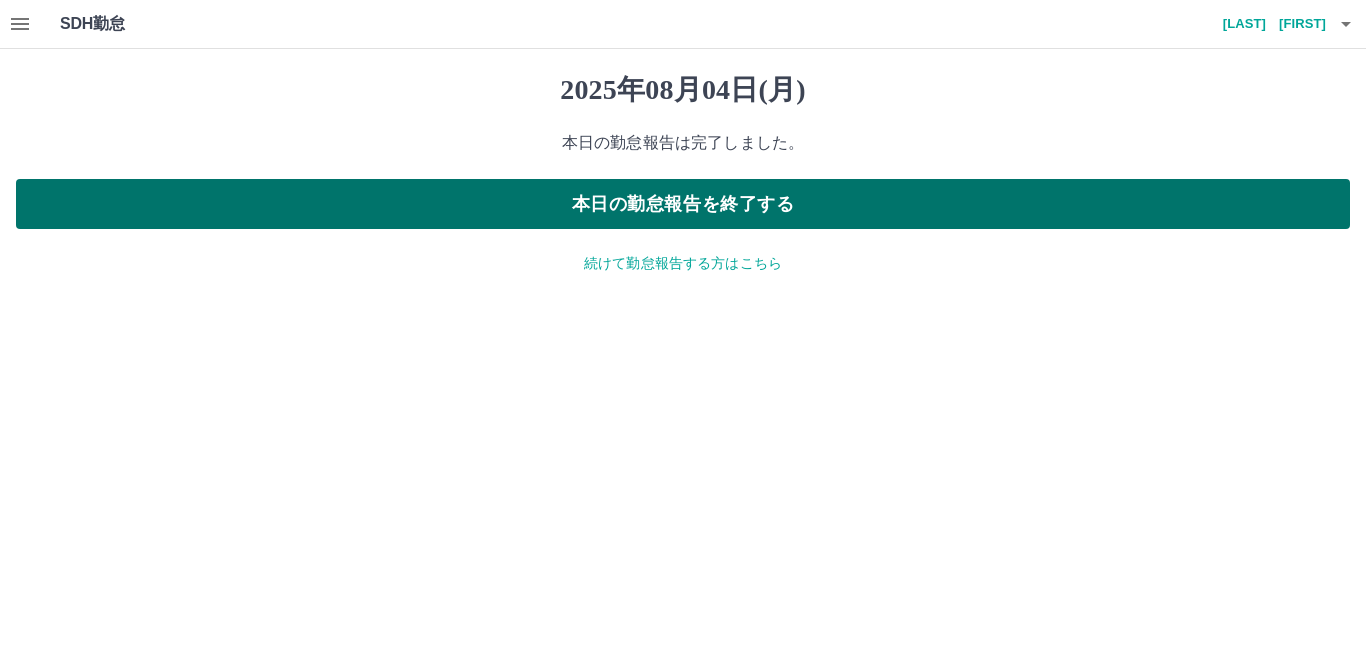 click on "本日の勤怠報告を終了する" at bounding box center (683, 204) 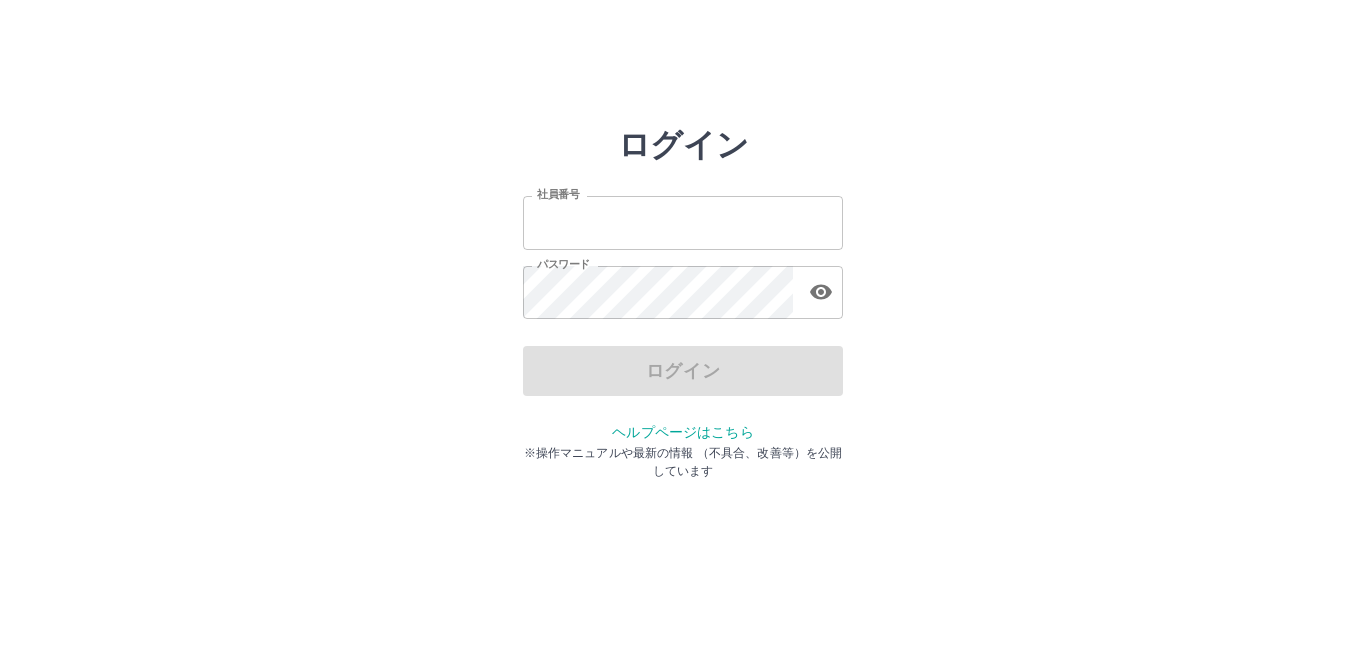 scroll, scrollTop: 0, scrollLeft: 0, axis: both 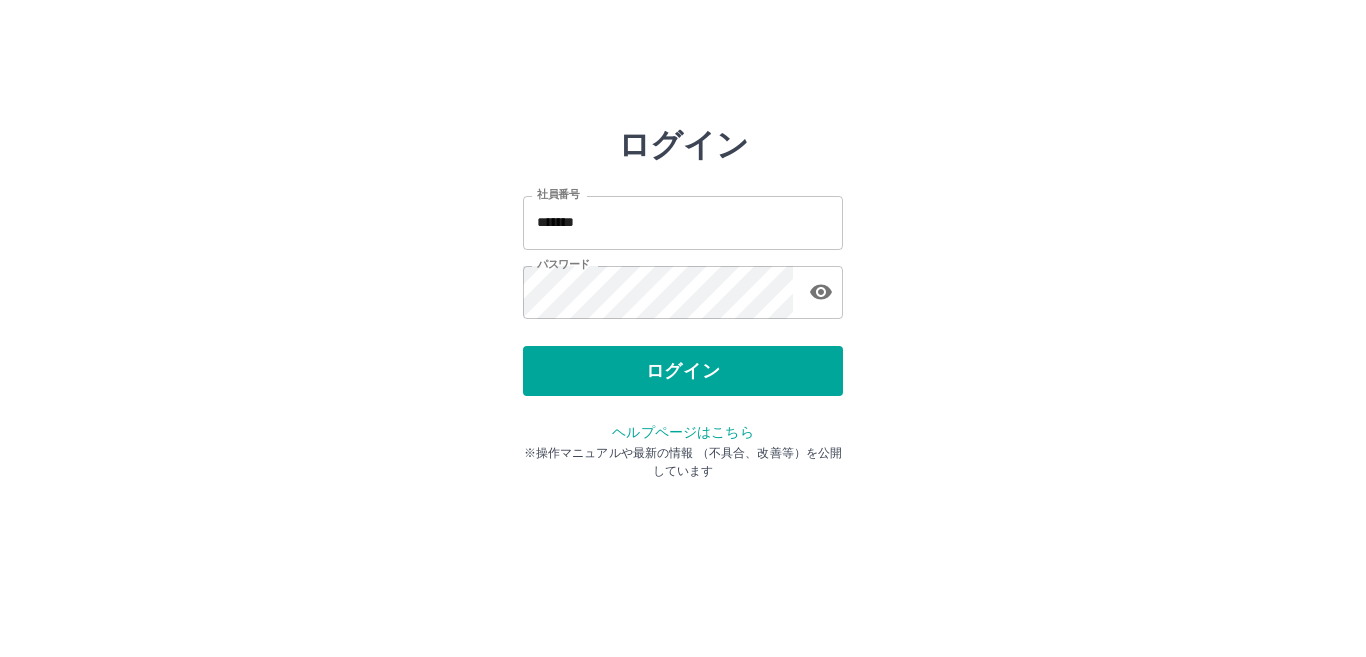 click on "ログイン 社員番号 ******* 社員番号 パスワード パスワード ログイン ヘルプページはこちら ※操作マニュアルや最新の情報 （不具合、改善等）を公開しています" at bounding box center [683, 286] 